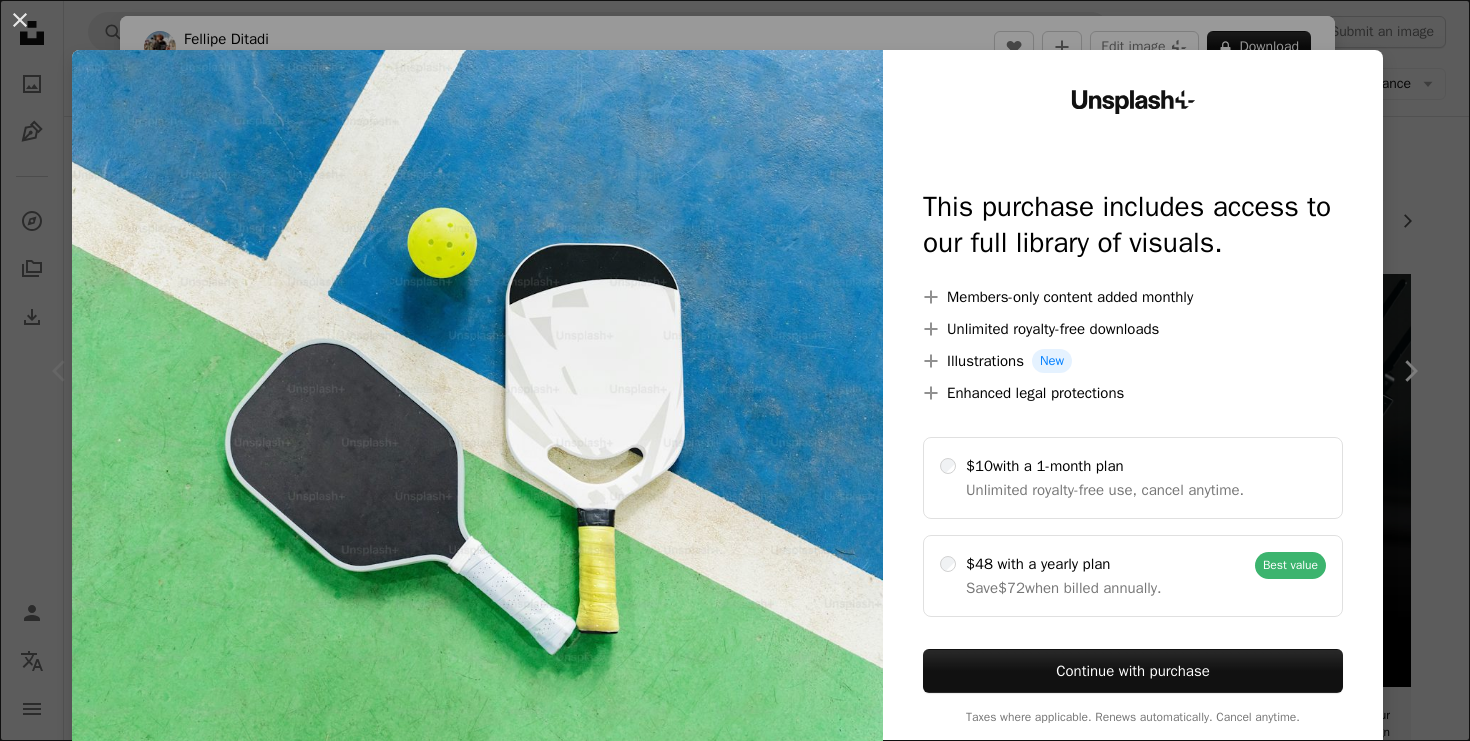 scroll, scrollTop: 0, scrollLeft: 0, axis: both 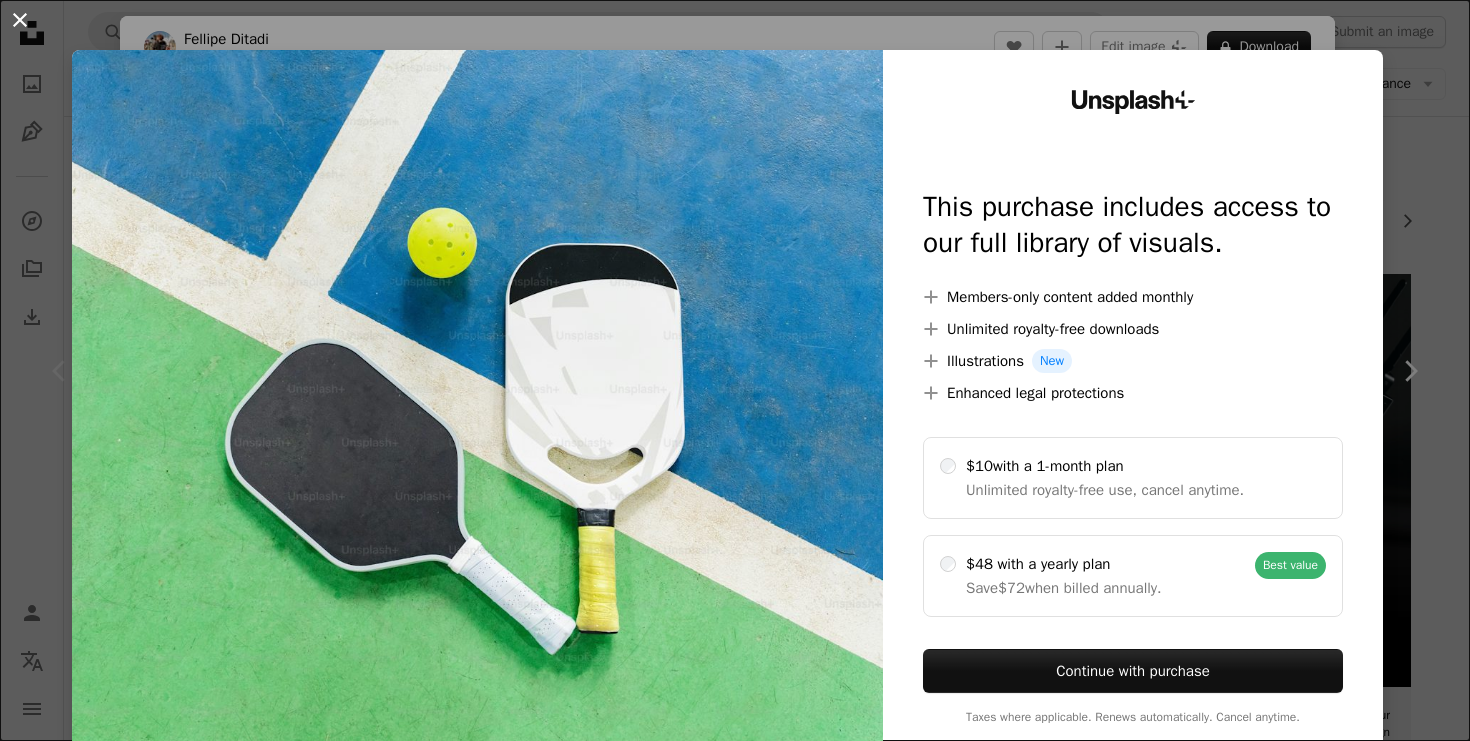 click on "An X shape" at bounding box center (20, 20) 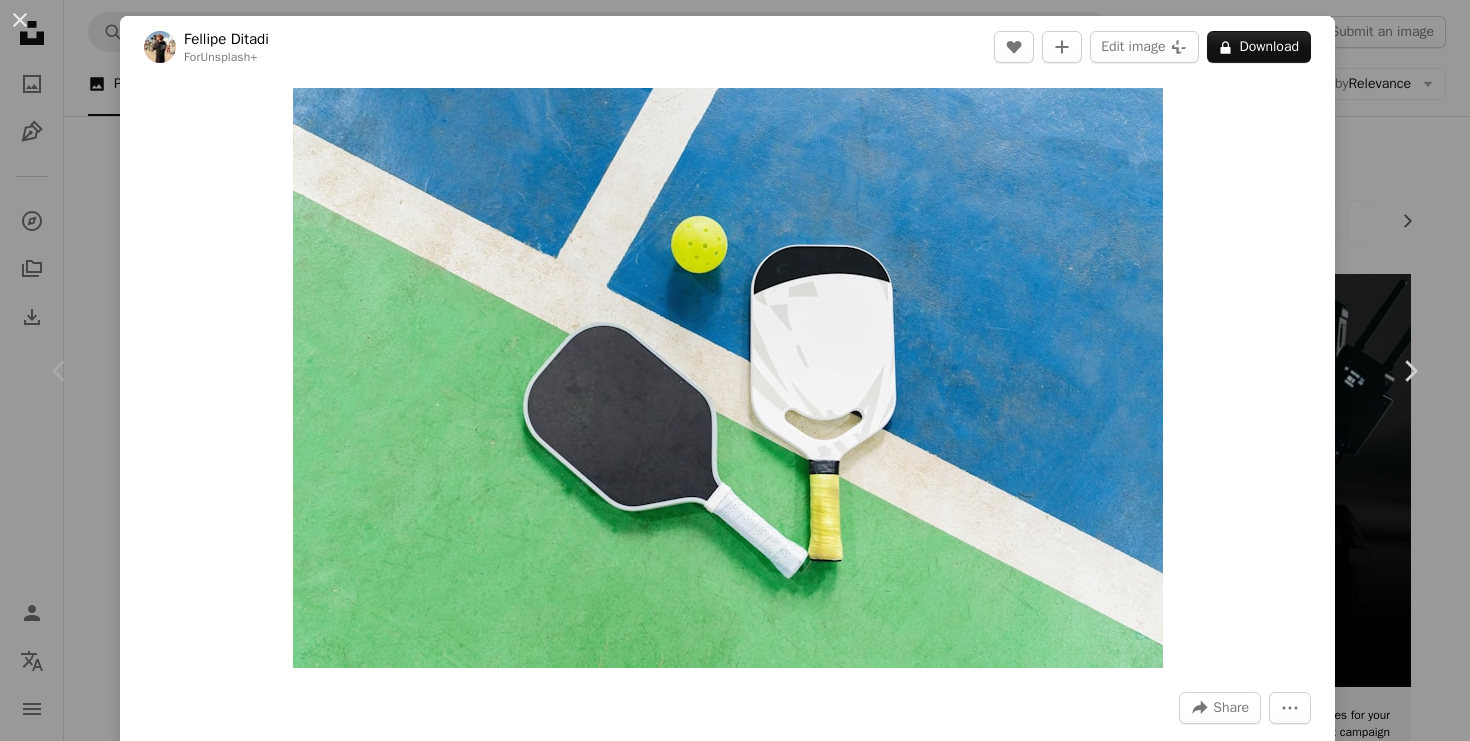 click on "An X shape Chevron left Chevron right [FIRST] [LAST] For  Unsplash+ A heart A plus sign Edit image   Plus sign for Unsplash+ A lock   Download Zoom in A forward-right arrow Share More Actions Calendar outlined Published on  [DATE], [YEAR] Camera SONY, ILCE-7RM5 Safety Licensed under the  Unsplash+ License sport sports game pickleball healthy lifestyle pickle ball racket keeping fit playing pickleball pickleball racket racket sports racquet Creative Commons images From this series Chevron right Plus sign for Unsplash+ Plus sign for Unsplash+ Plus sign for Unsplash+ Plus sign for Unsplash+ Plus sign for Unsplash+ Plus sign for Unsplash+ Plus sign for Unsplash+ Plus sign for Unsplash+ Plus sign for Unsplash+ Plus sign for Unsplash+ Plus sign for Unsplash+ Related images Plus sign for Unsplash+ A heart A plus sign [FIRST] For  Unsplash+ A lock   Download Plus sign for Unsplash+ A heart A plus sign [FIRST] For  Unsplash+ A lock   Download Plus sign for Unsplash+ A heart A plus sign [FIRST] [LAST] For" at bounding box center (735, 370) 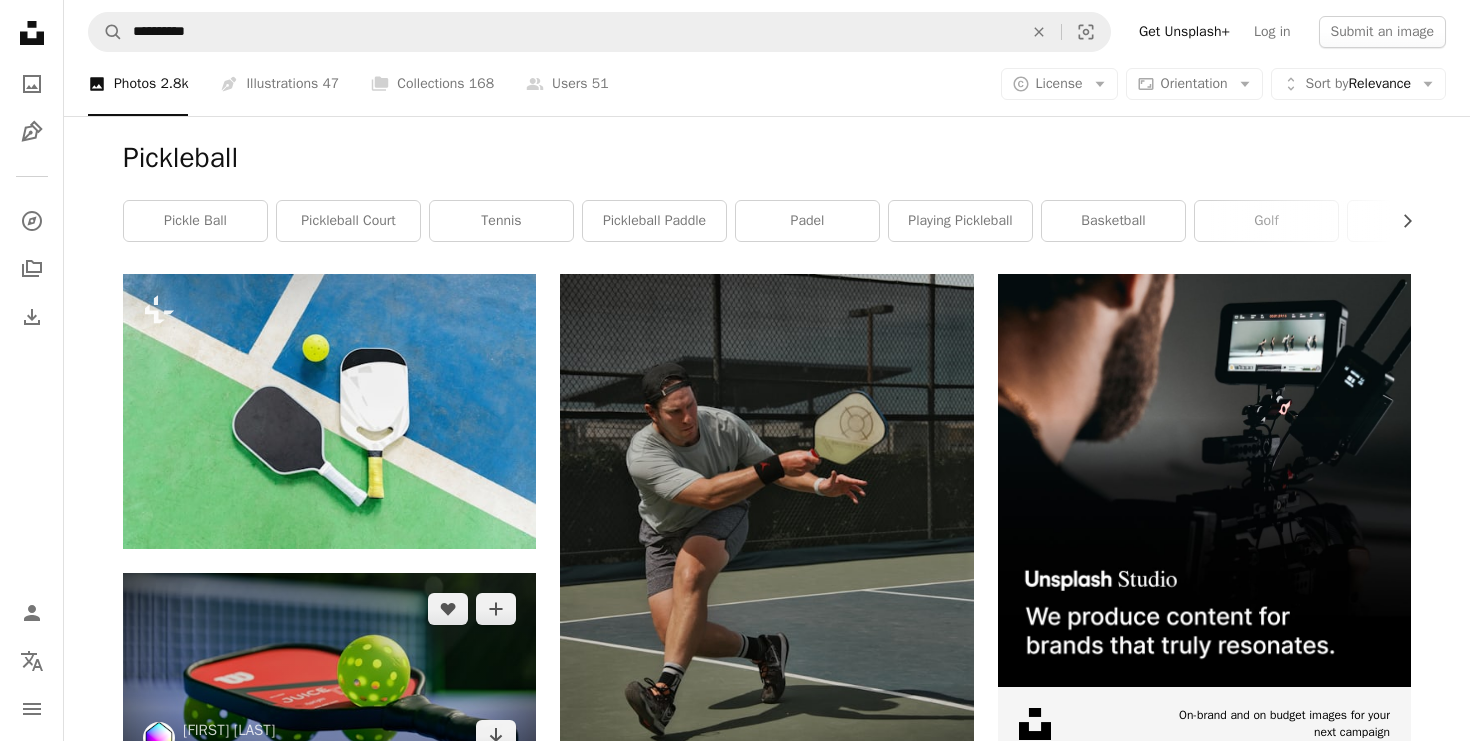 click at bounding box center [329, 672] 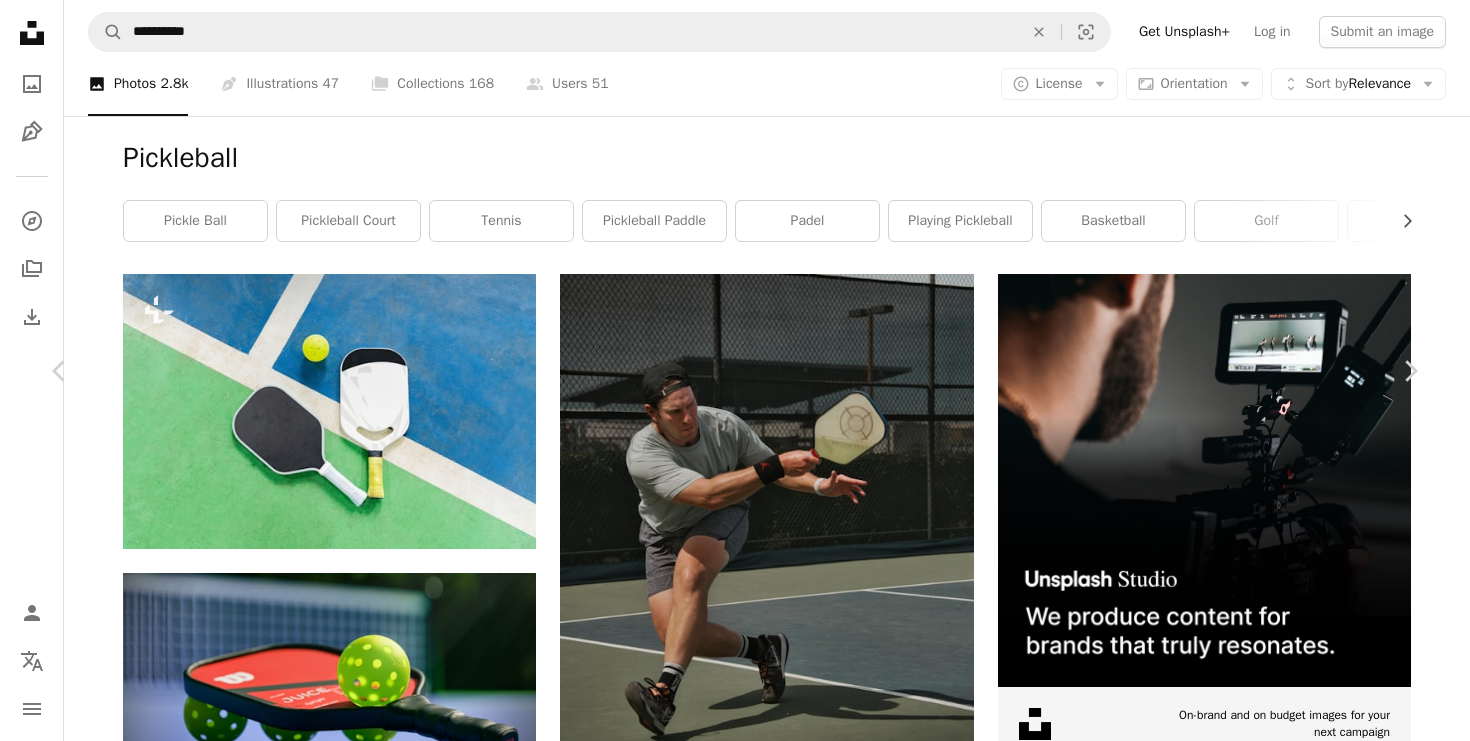 click at bounding box center [727, 4596] 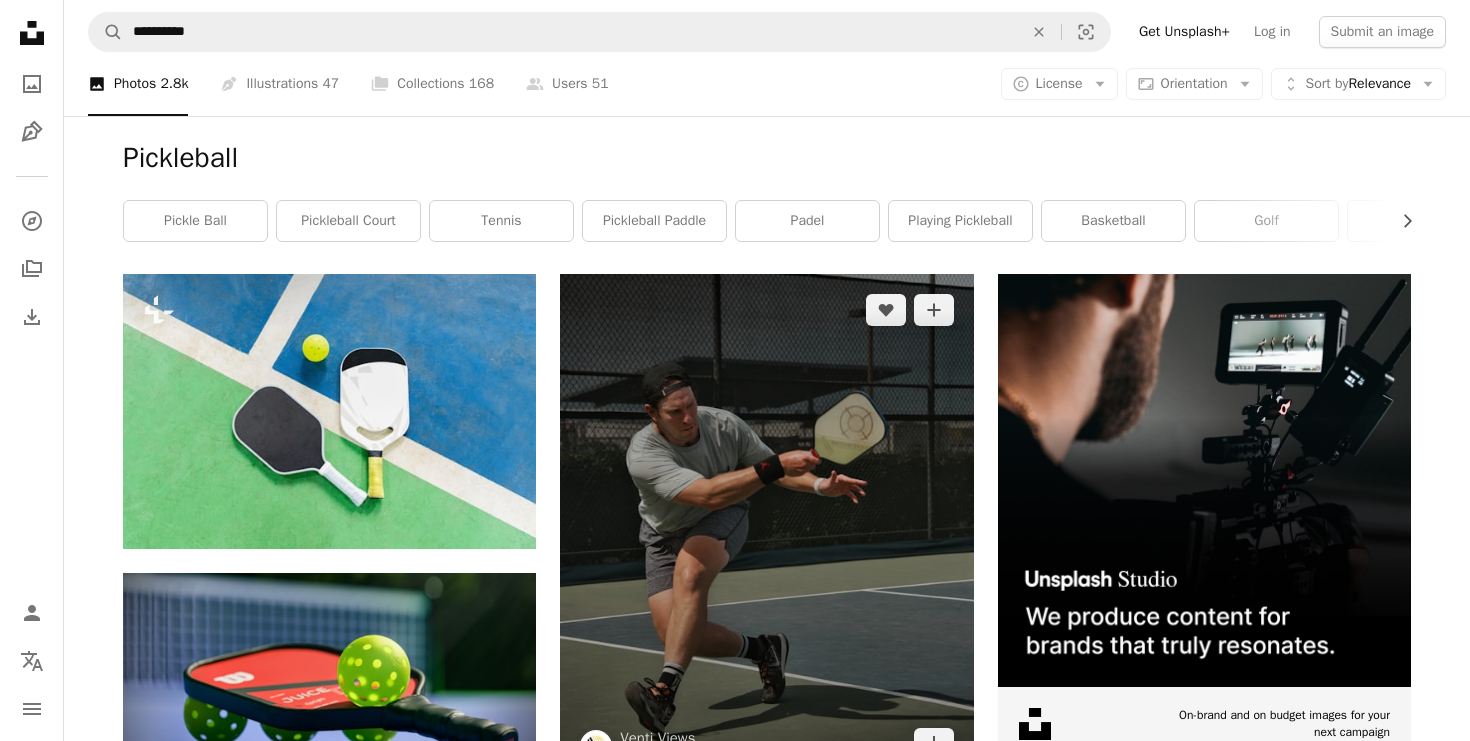 click at bounding box center (766, 527) 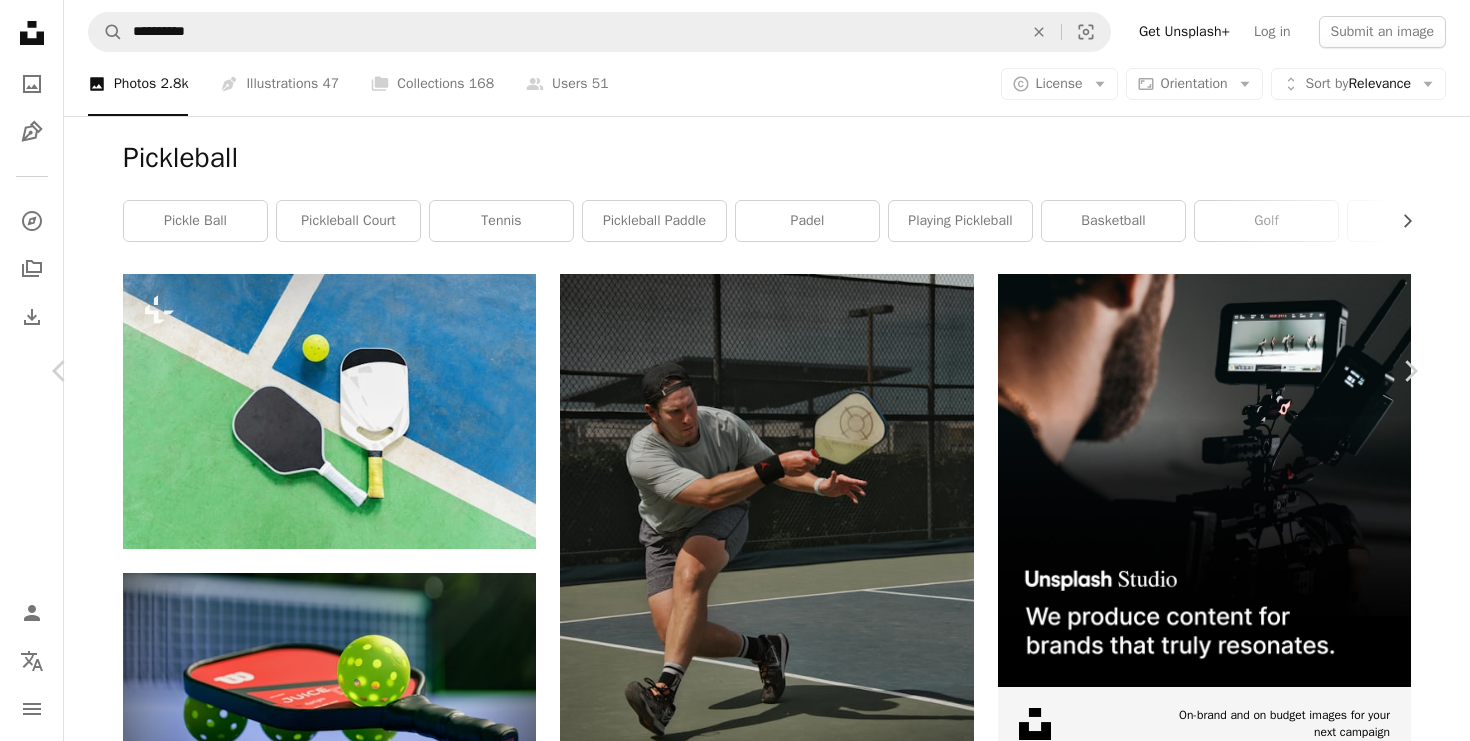 click at bounding box center (727, 4606) 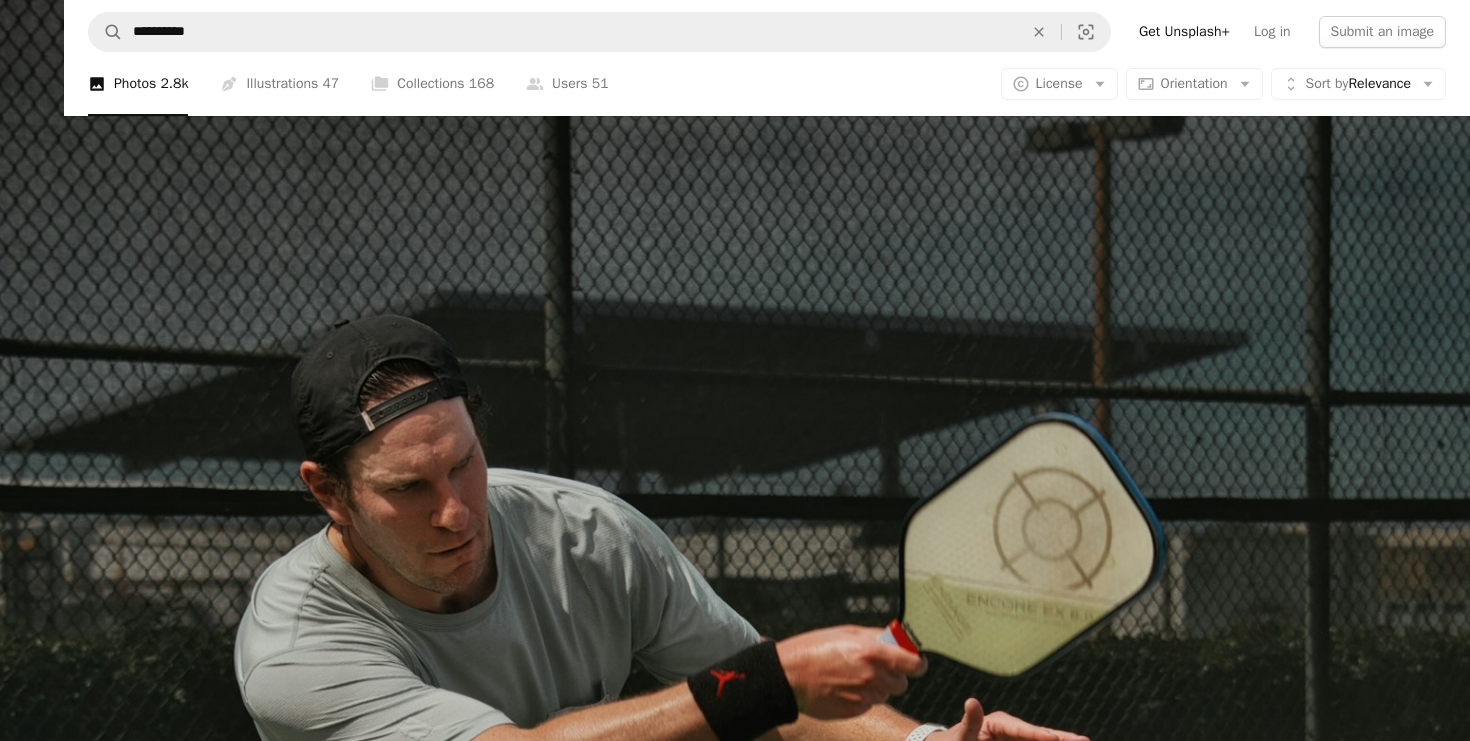 scroll, scrollTop: 529, scrollLeft: 0, axis: vertical 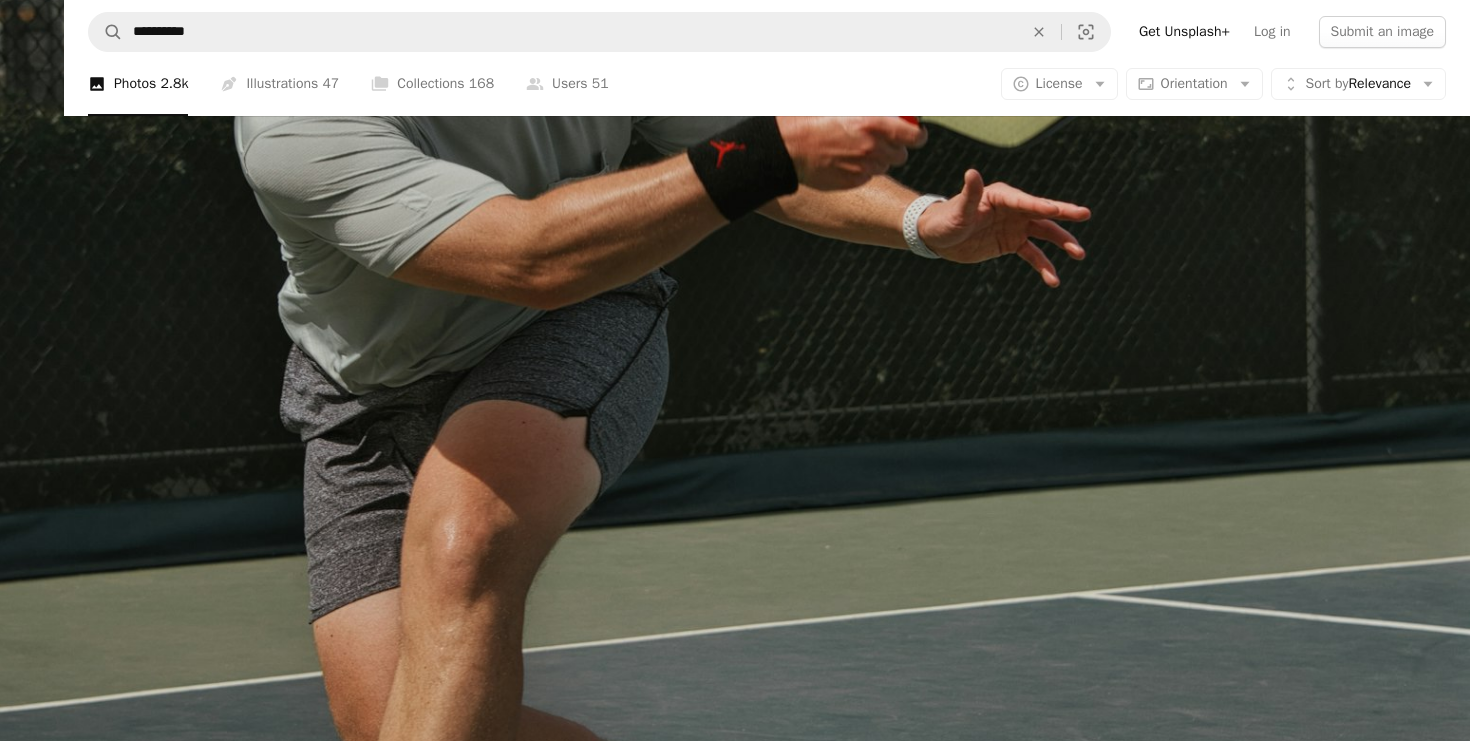 click at bounding box center (735, 370) 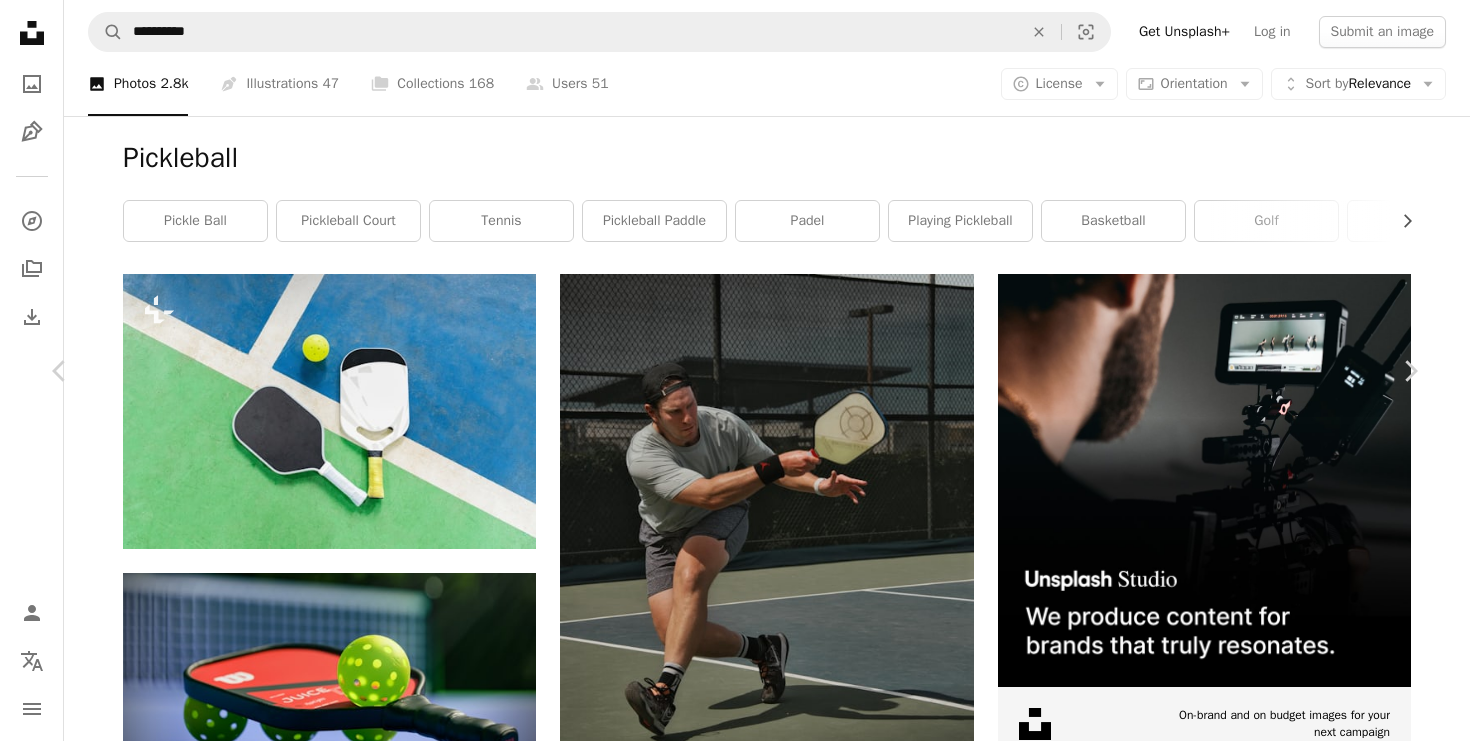 click on "An X shape Chevron left Chevron right [FIRST] Views Available for hire A checkmark inside of a circle A heart A plus sign Edit image   Plus sign for Unsplash+ Download free Chevron down Zoom in Views 3,636,737 Downloads 14,050 Featured in Sports A forward-right arrow Share Info icon Info More Actions A map marker [CITY], [STATE], USA Calendar outlined Published on  [MONTH] [DAY], [YEAR] Camera NIKON CORPORATION, NIKON Z 6 Safety Free to use under the  Unsplash License sports tennis pickleball paddle human grey sport clothing usa shoe apparel ball tennis court footwear rugby ball Creative Commons images Browse premium related images on iStock  |  Save 20% with code UNSPLASH20 View more on iStock  ↗ Related images A heart A plus sign [FIRST] 🦋📷 Available for hire A checkmark inside of a circle Arrow pointing down Plus sign for Unsplash+ A heart A plus sign [FIRST] [LAST] For  Unsplash+ A lock   Download A heart A plus sign [FIRST] Available for hire A checkmark inside of a circle Arrow pointing down A heart A heart" at bounding box center [735, 4598] 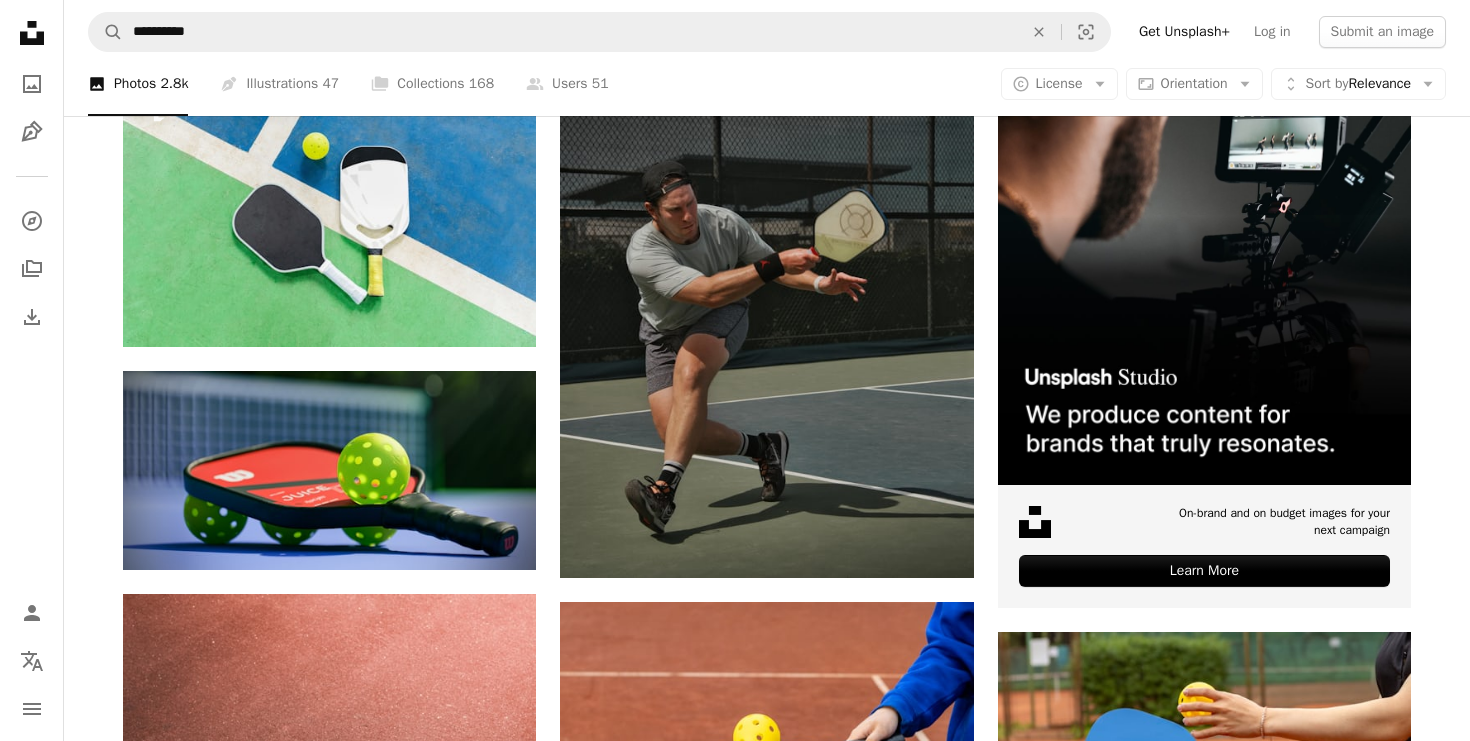 scroll, scrollTop: 200, scrollLeft: 0, axis: vertical 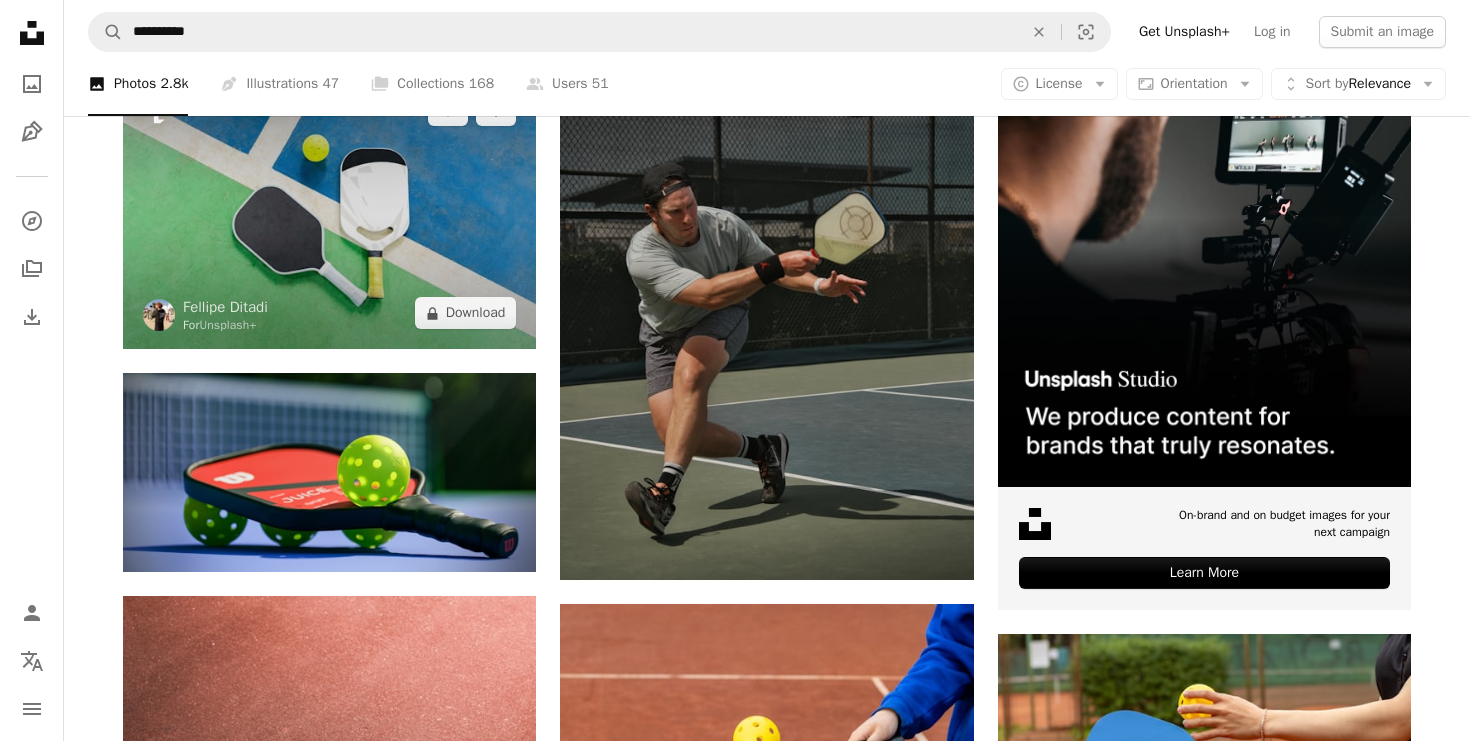click at bounding box center [329, 211] 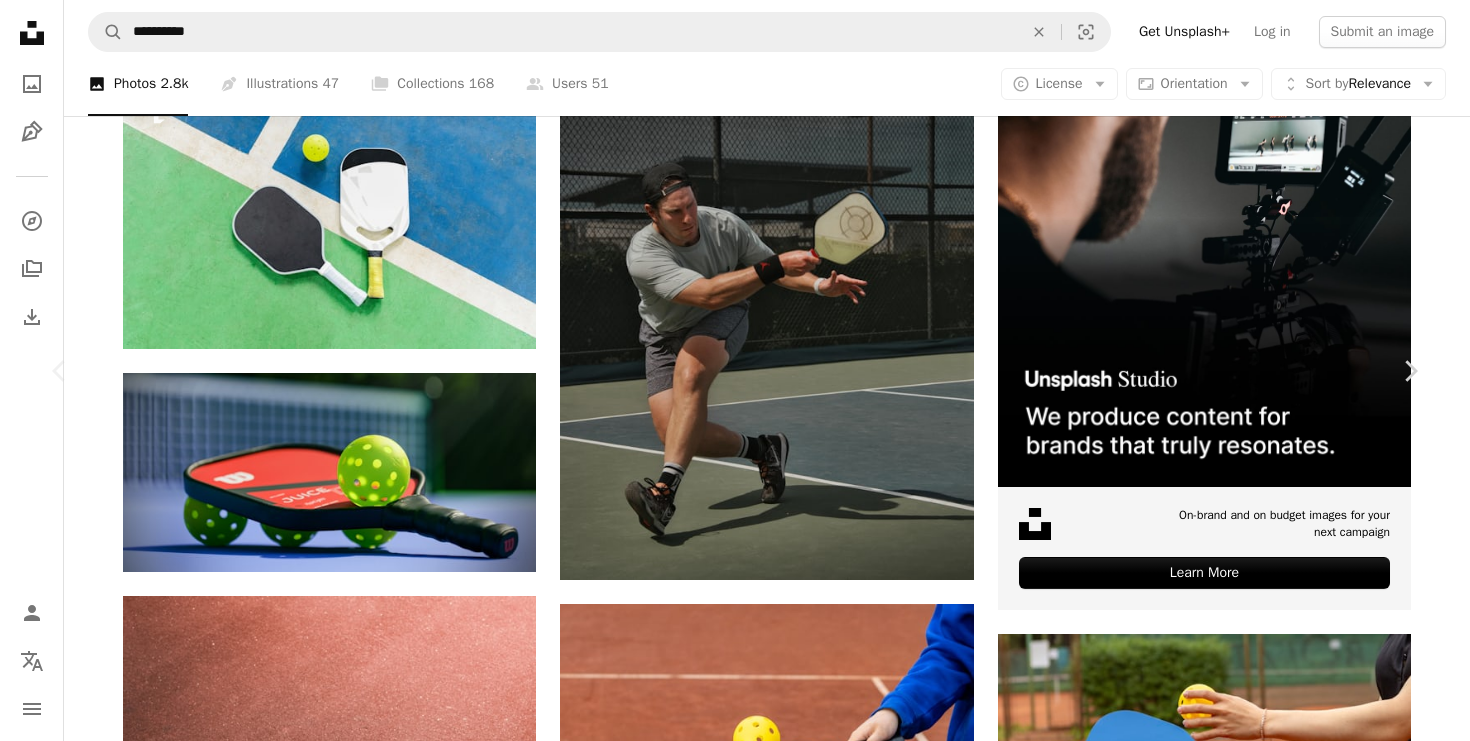 click at bounding box center (728, 4406) 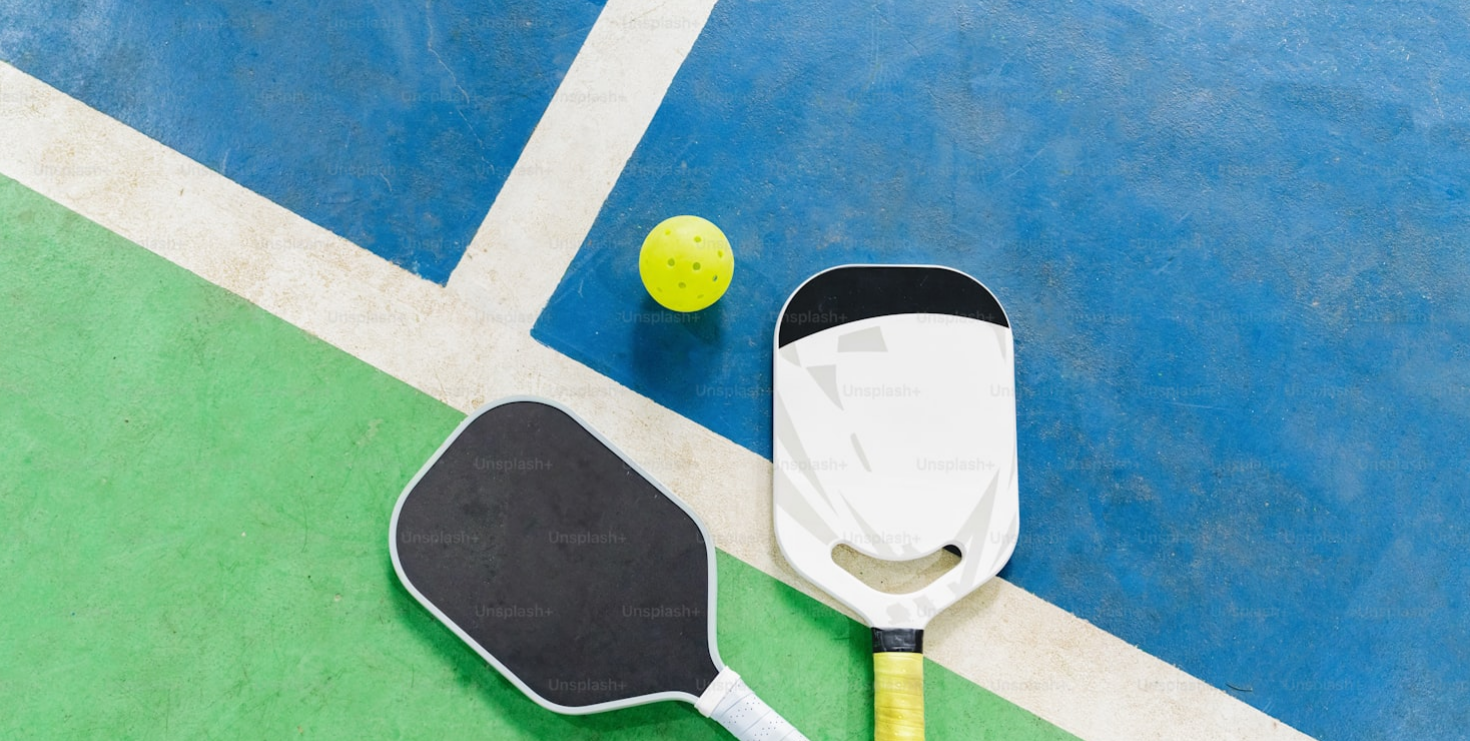 scroll, scrollTop: 120, scrollLeft: 0, axis: vertical 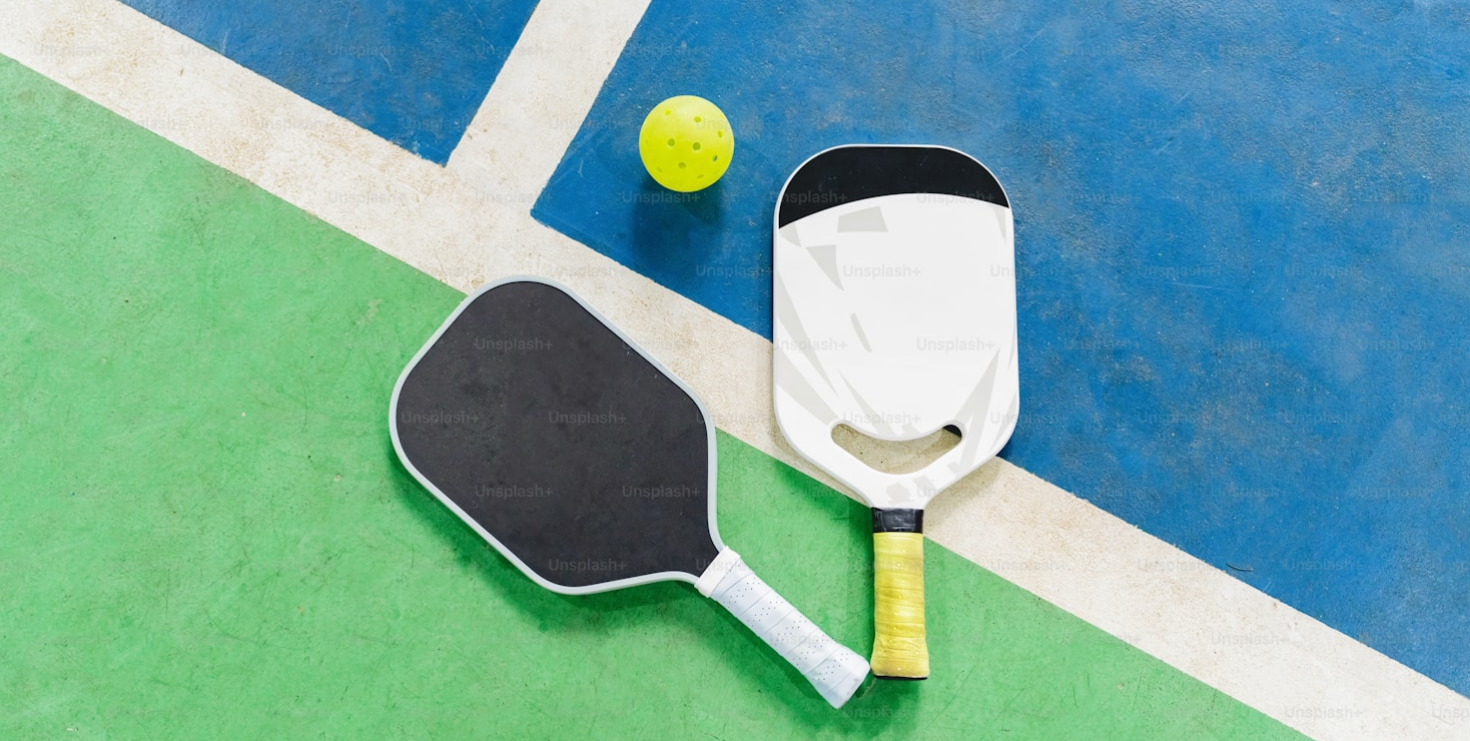 click at bounding box center (735, 369) 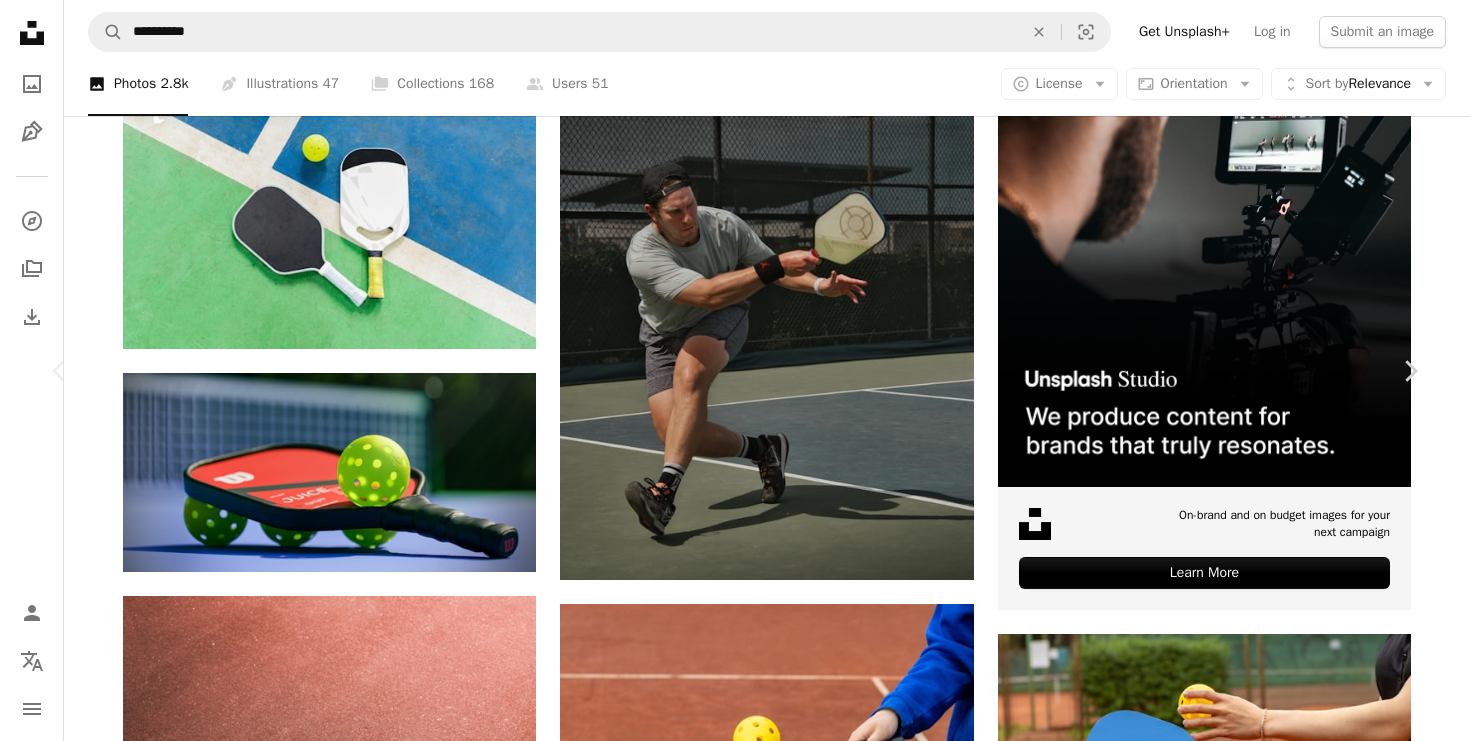 click at bounding box center [728, 4406] 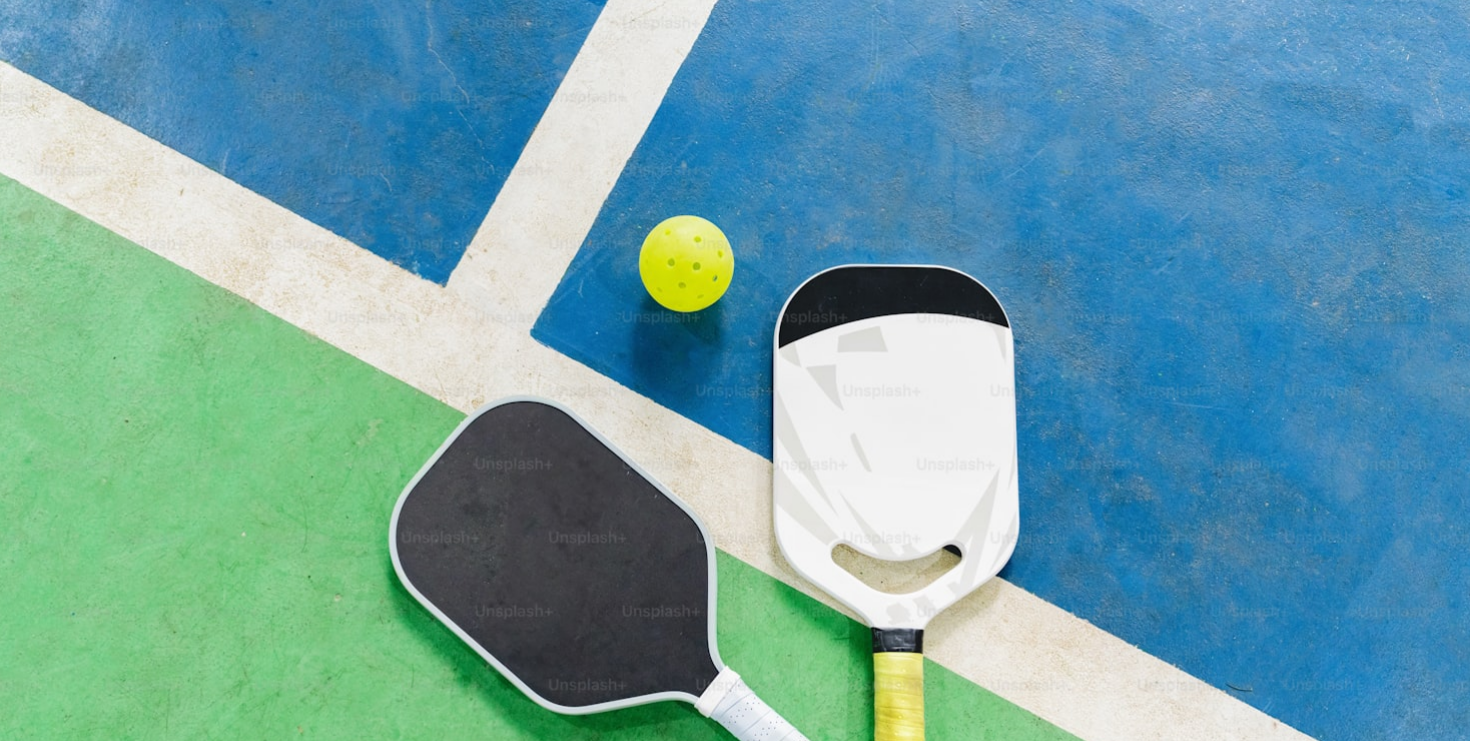 scroll, scrollTop: 120, scrollLeft: 0, axis: vertical 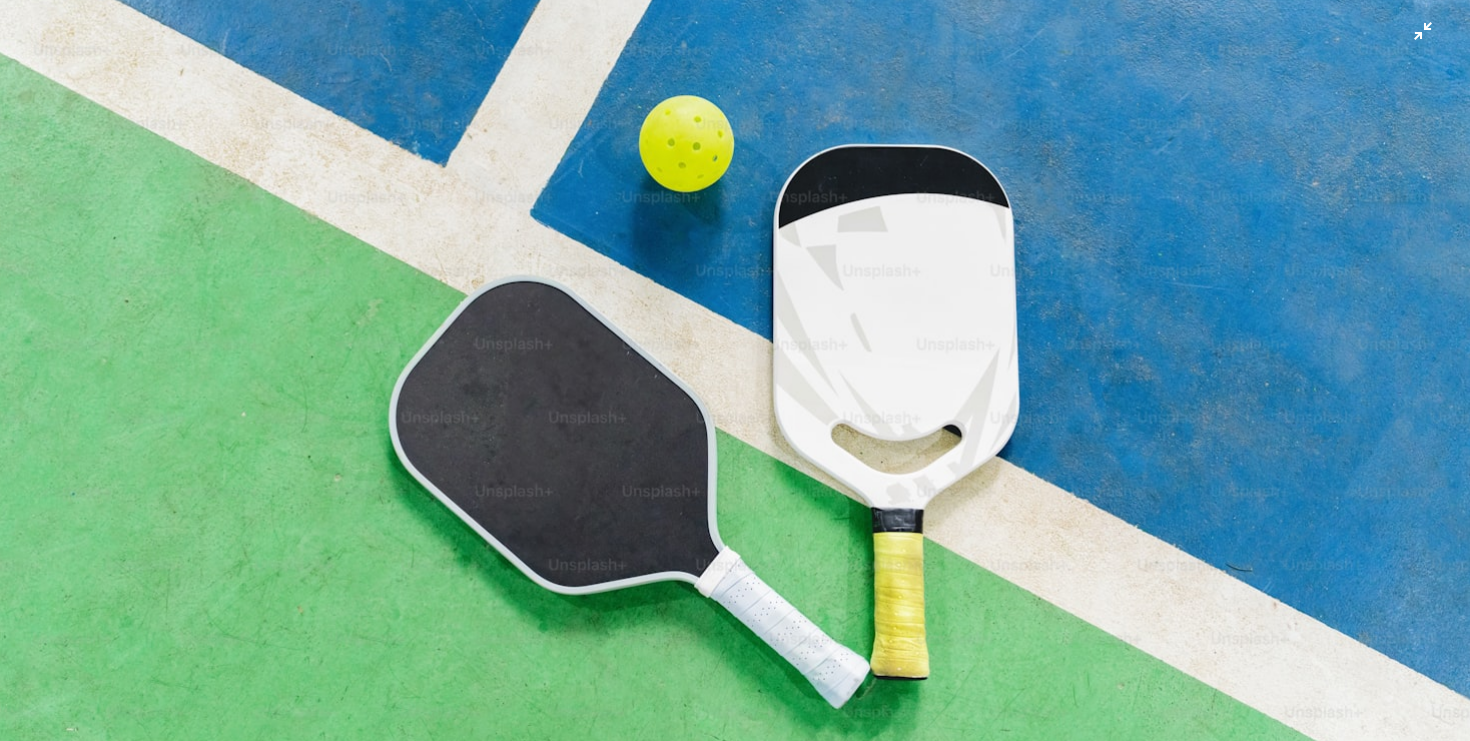 click at bounding box center [735, 369] 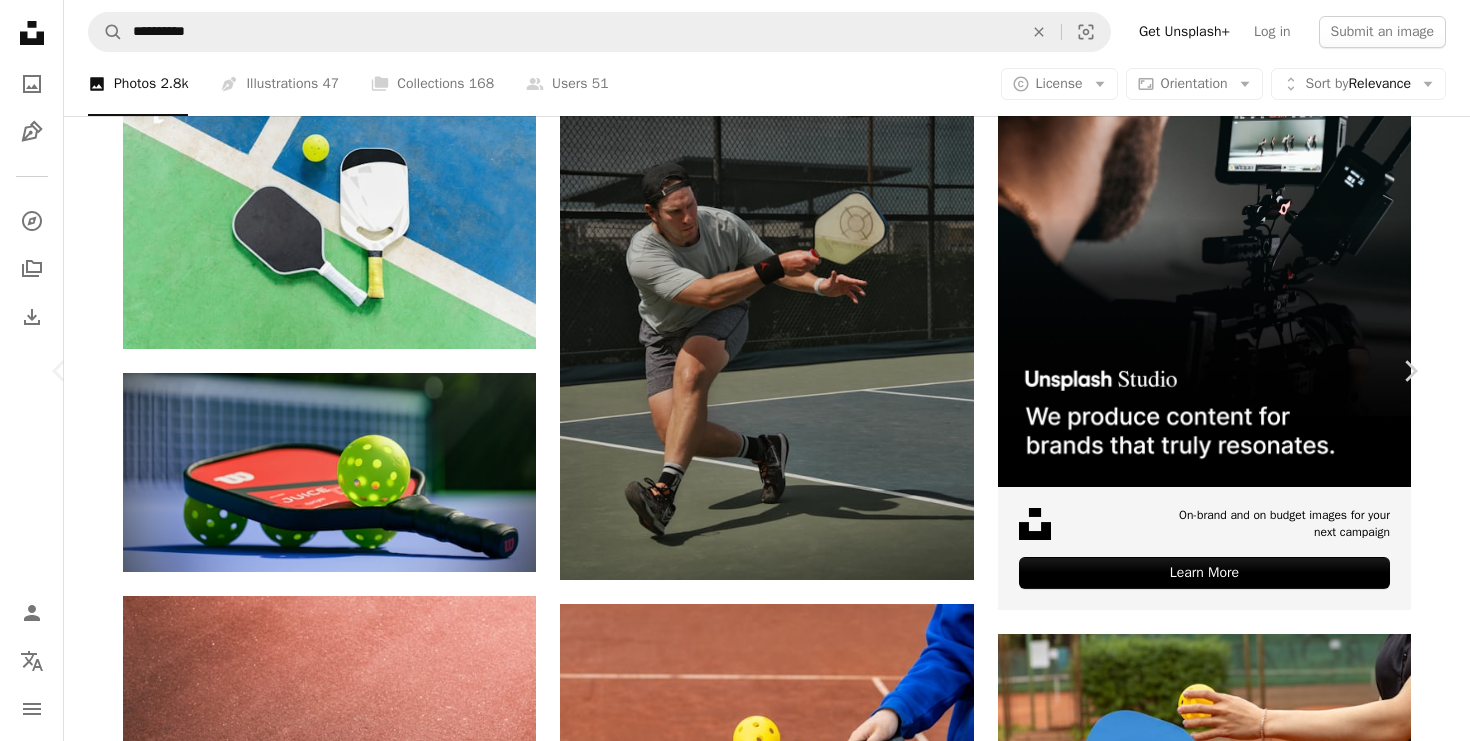 click on "An X shape Chevron left Chevron right [FIRST] [LAST] For  Unsplash+ A heart A plus sign Edit image   Plus sign for Unsplash+ A lock   Download Zoom in A forward-right arrow Share More Actions Calendar outlined Published on  [DATE], [YEAR] Camera SONY, ILCE-7RM5 Safety Licensed under the  Unsplash+ License sport sports game pickleball healthy lifestyle pickle ball racket keeping fit playing pickleball pickleball racket racket sports racquet Creative Commons images From this series Chevron right Plus sign for Unsplash+ Plus sign for Unsplash+ Plus sign for Unsplash+ Plus sign for Unsplash+ Plus sign for Unsplash+ Plus sign for Unsplash+ Plus sign for Unsplash+ Plus sign for Unsplash+ Plus sign for Unsplash+ Plus sign for Unsplash+ Plus sign for Unsplash+ Related images Plus sign for Unsplash+ A heart A plus sign [FIRST] For  Unsplash+ A lock   Download Plus sign for Unsplash+ A heart A plus sign [FIRST] For  Unsplash+ A lock   Download Plus sign for Unsplash+ A heart A plus sign [FIRST] [LAST] For" at bounding box center [735, 4398] 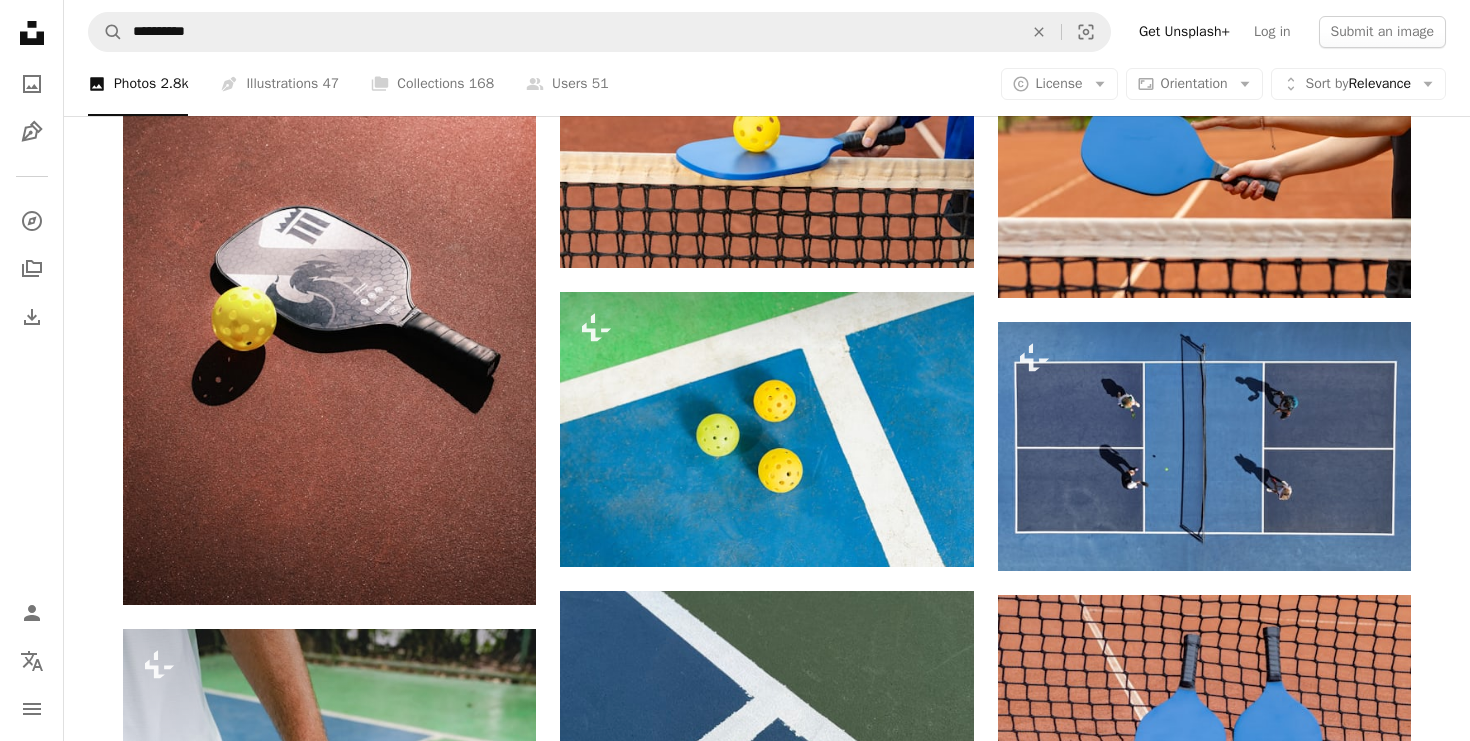 scroll, scrollTop: 809, scrollLeft: 0, axis: vertical 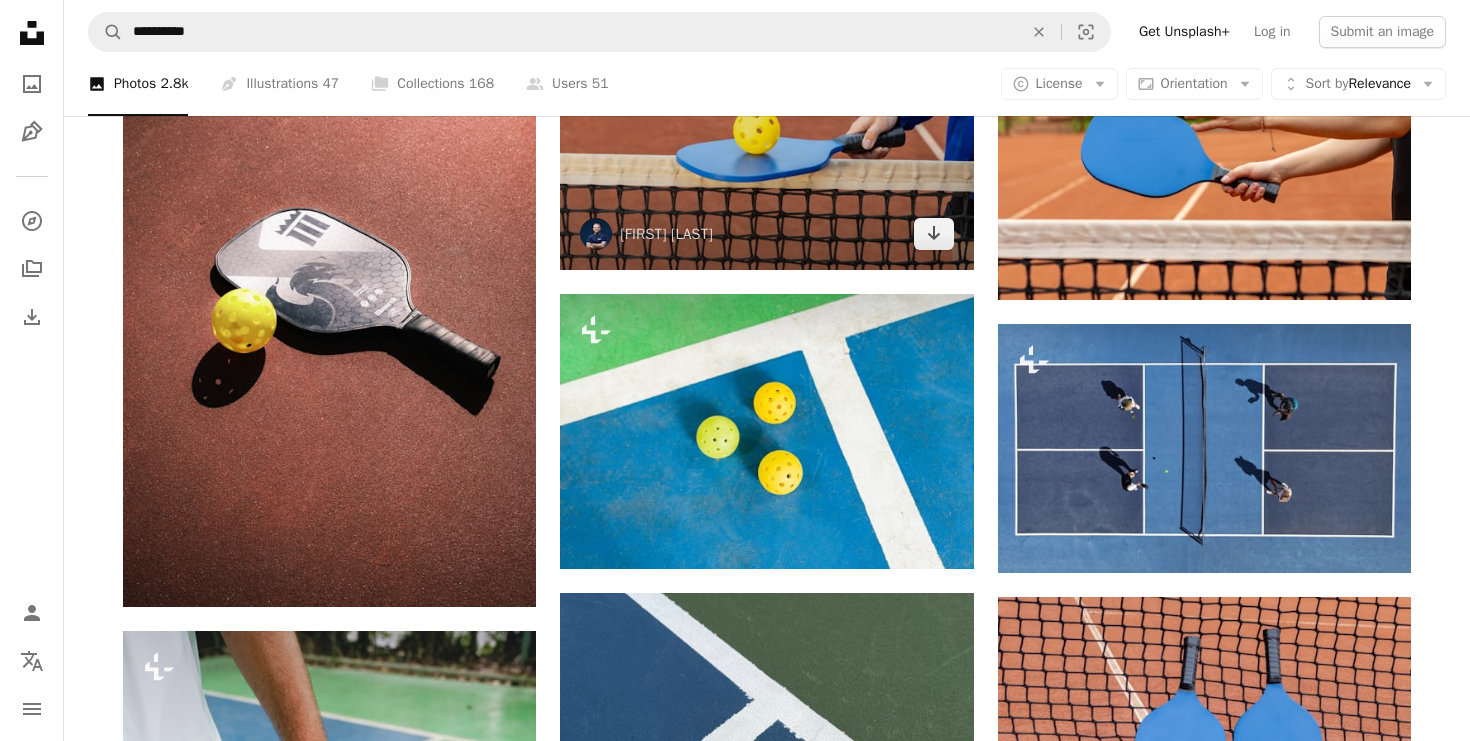 click at bounding box center [766, 132] 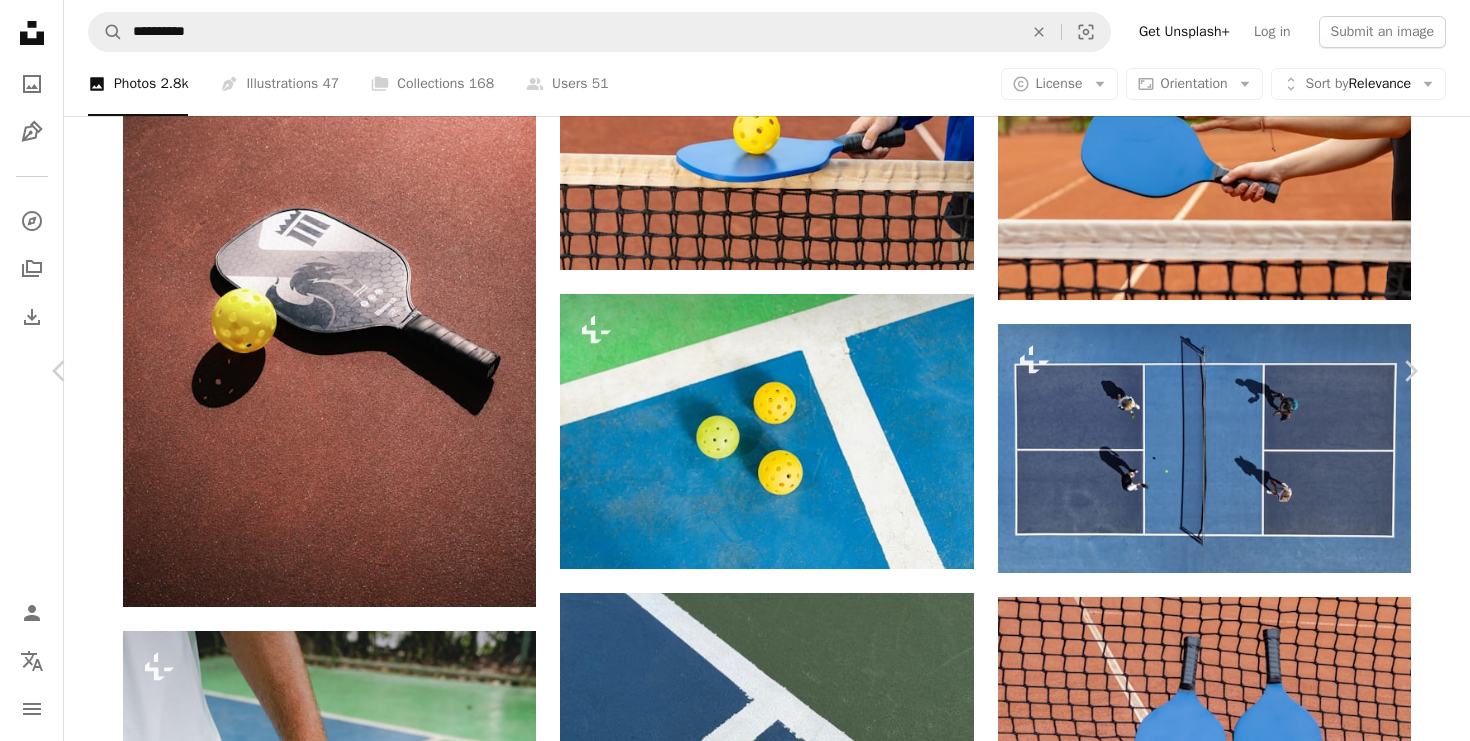 click at bounding box center (727, 3797) 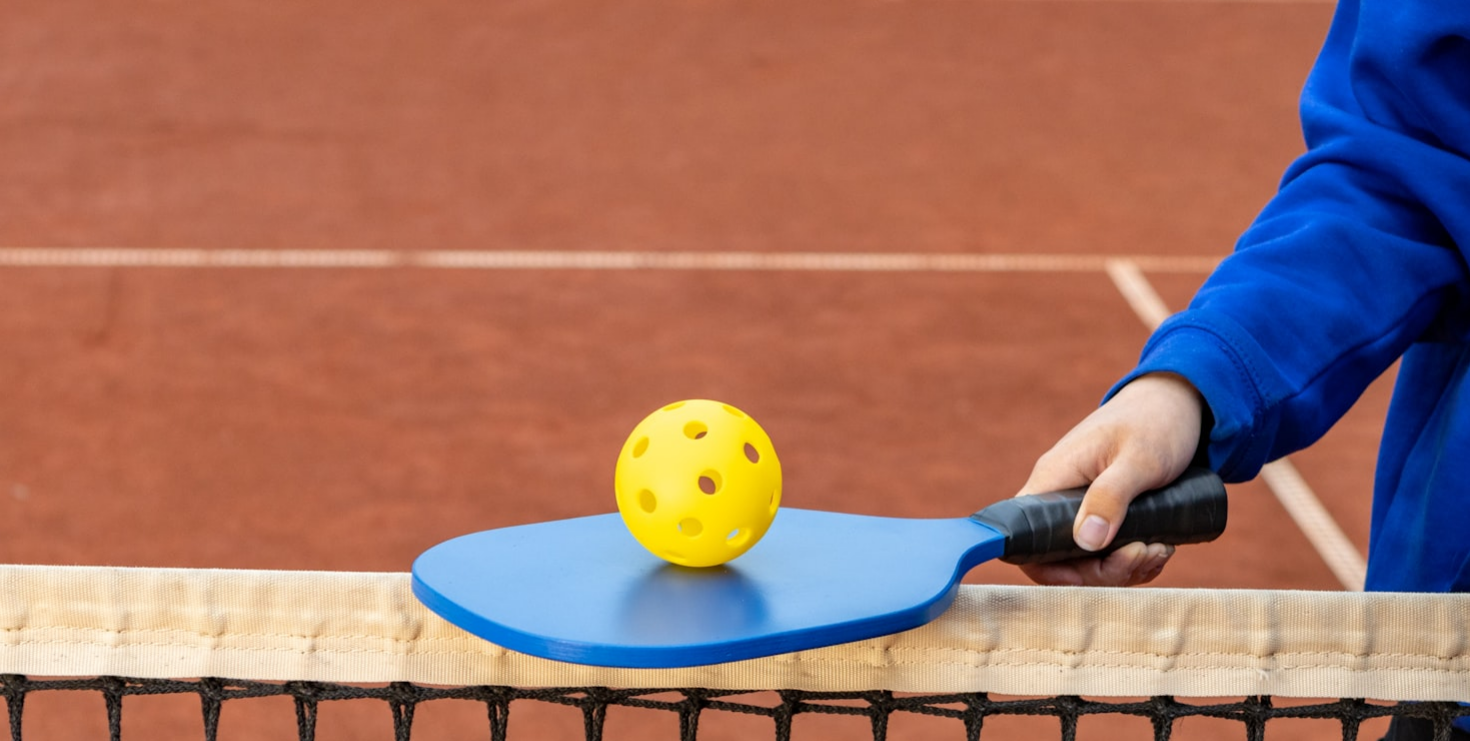 scroll, scrollTop: 120, scrollLeft: 0, axis: vertical 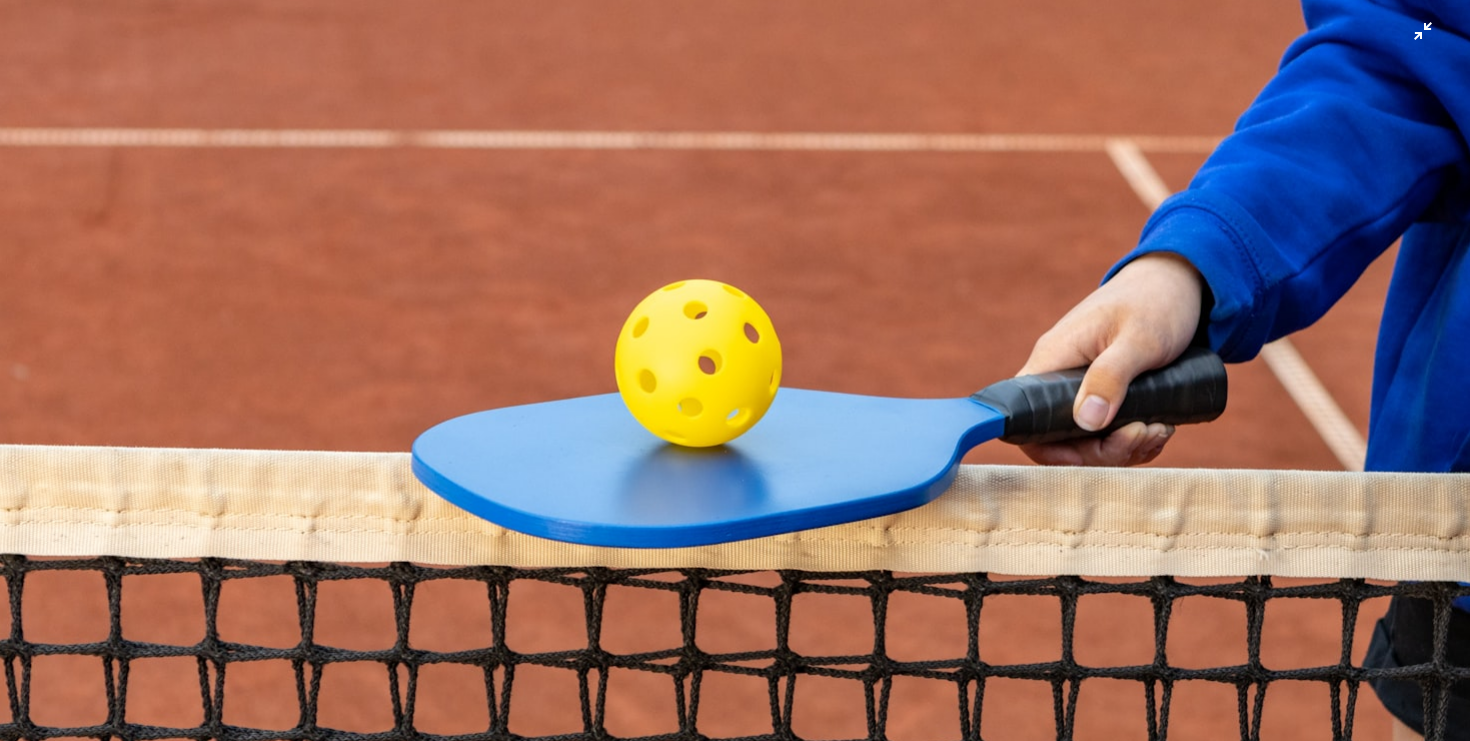 click at bounding box center [735, 370] 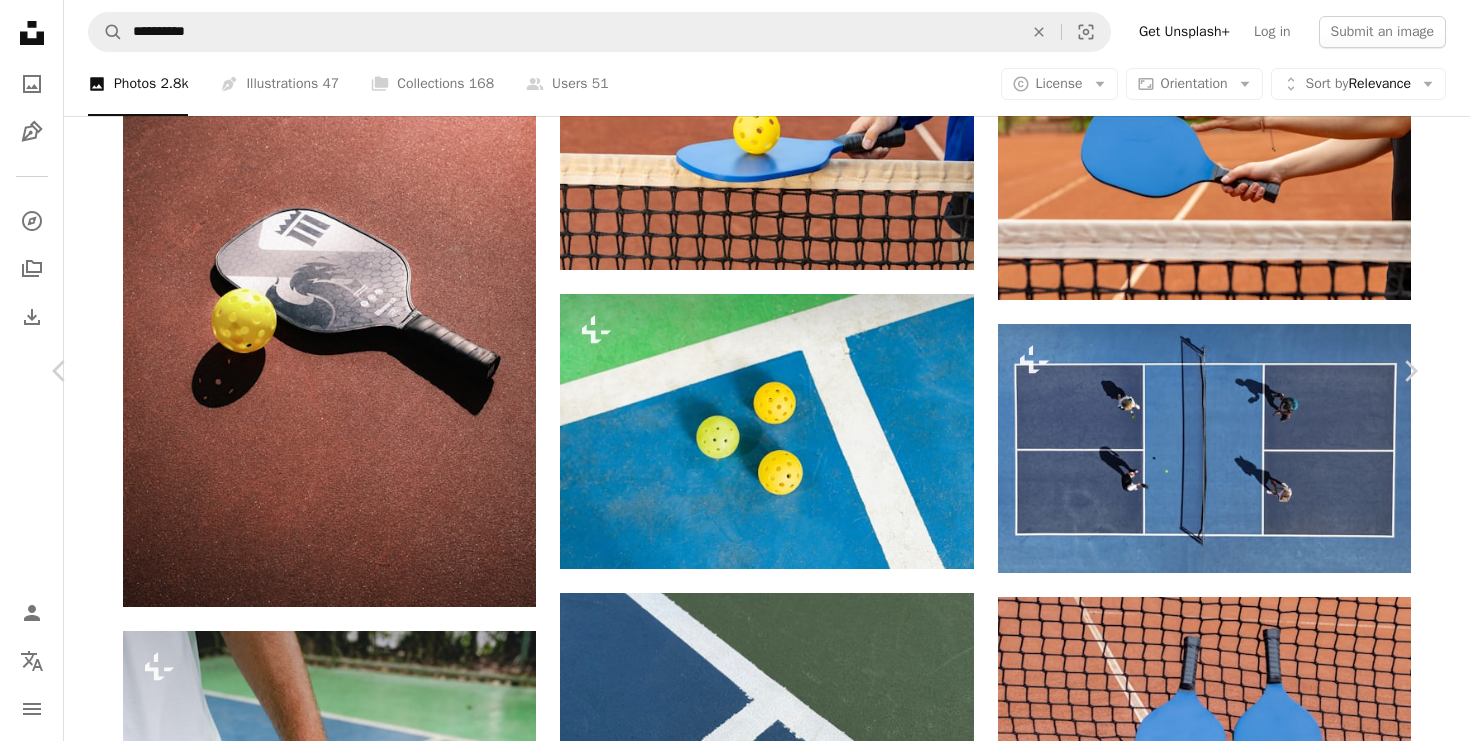 click on "An X shape Chevron left Chevron right [FIRST] [LAST] [USERNAME] A heart A plus sign Edit image   Plus sign for Unsplash+ Download free Chevron down Zoom in Views 386,759 Downloads 3,359 Featured in Sports A forward-right arrow Share Info icon Info More Actions Calendar outlined Published on  [MONTH] [DAY], [YEAR] Safety Free to use under the  Unsplash License pickleball pickle ball pickleball court pickleball paddle tennis ping pong tennis racket racket ping pong paddle Creative Commons images Browse premium related images on iStock  |  Save 20% with code UNSPLASH20 View more on iStock  ↗ Related images A heart A plus sign [FIRST] Arrow pointing down Plus sign for Unsplash+ A heart A plus sign [FIRST] Views For  Unsplash+ A lock   Download Plus sign for Unsplash+ A heart A plus sign [FIRST] For  Unsplash+ A lock   Download A heart A plus sign [FIRST] [LAST] Arrow pointing down A heart A plus sign [FIRST] Arrow pointing down A heart A plus sign [FIRST] Arrow pointing down A heart For" at bounding box center [735, 3789] 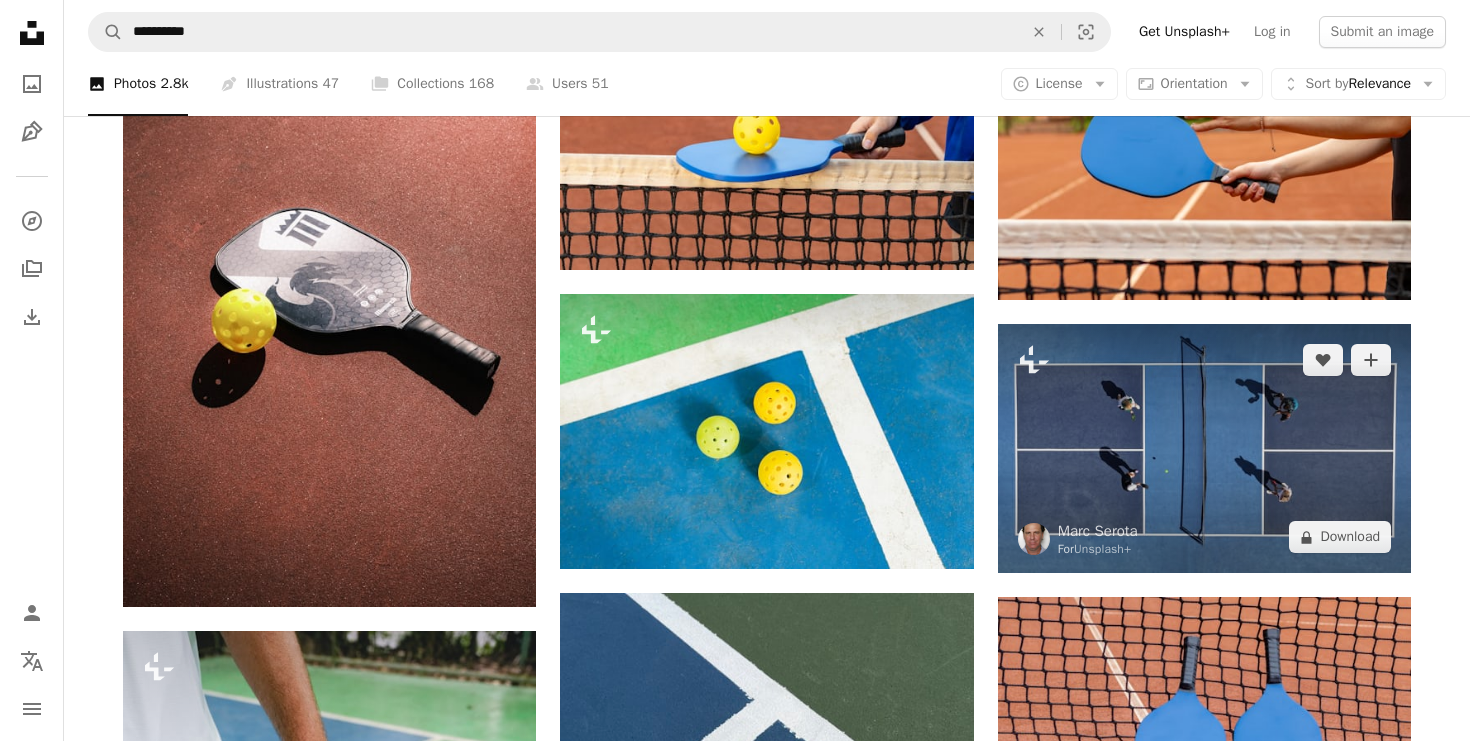 click at bounding box center (1204, 448) 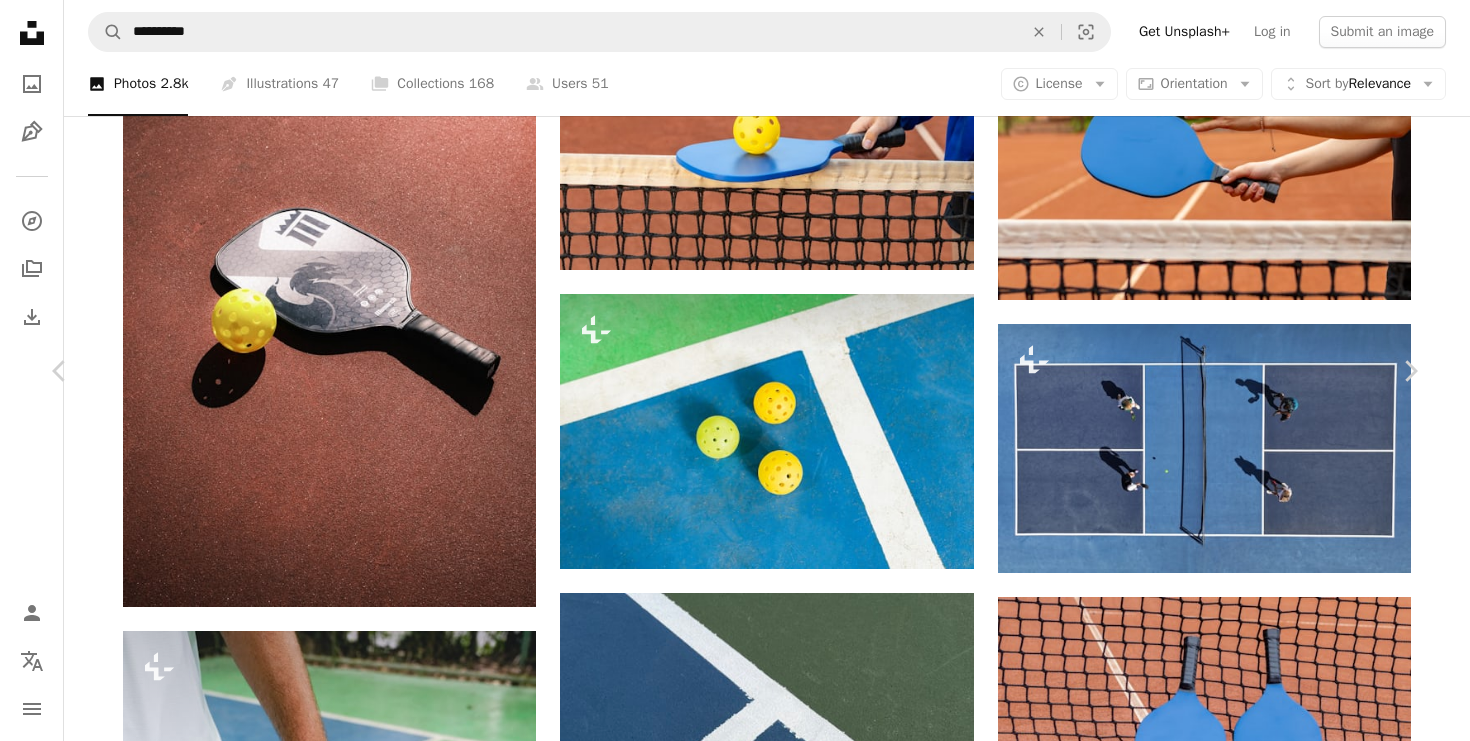 click at bounding box center [728, 3797] 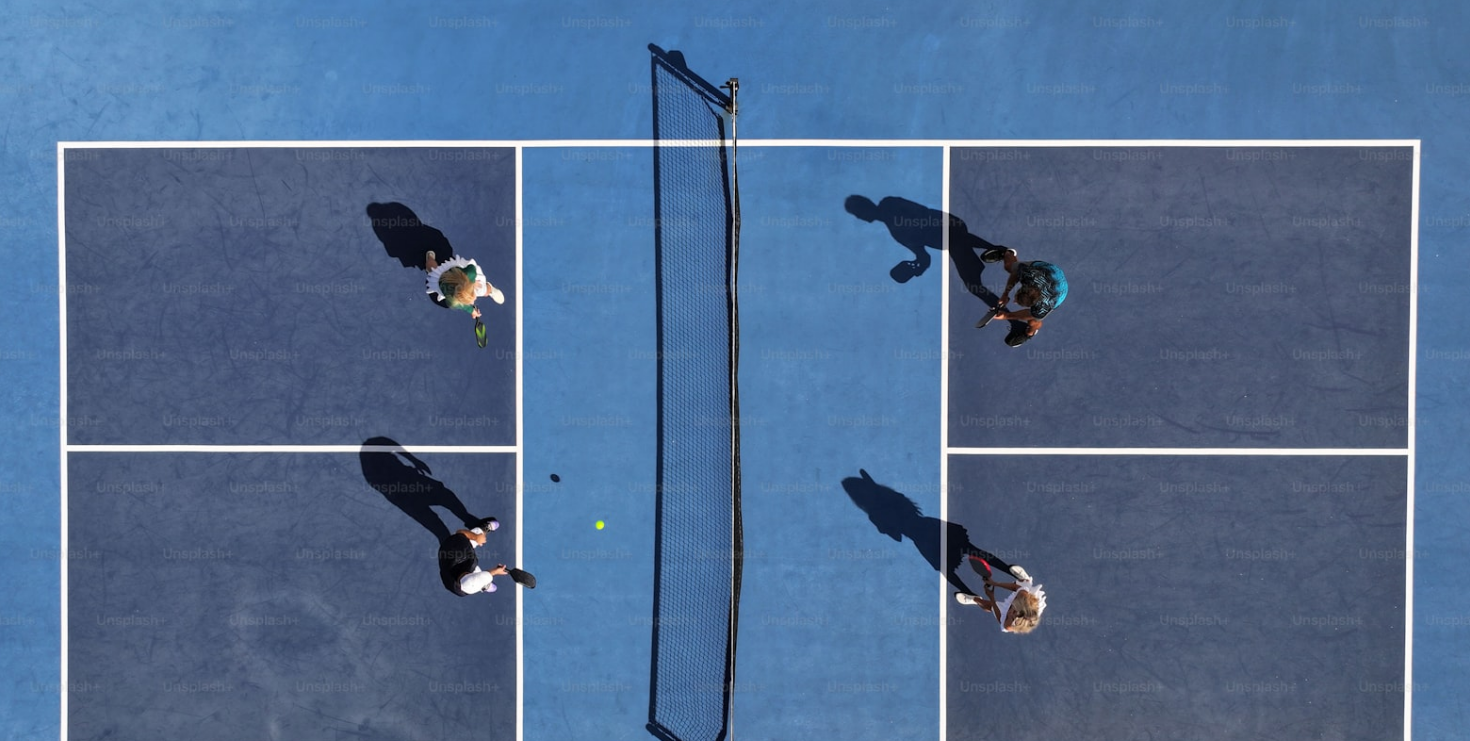 scroll, scrollTop: 73, scrollLeft: 0, axis: vertical 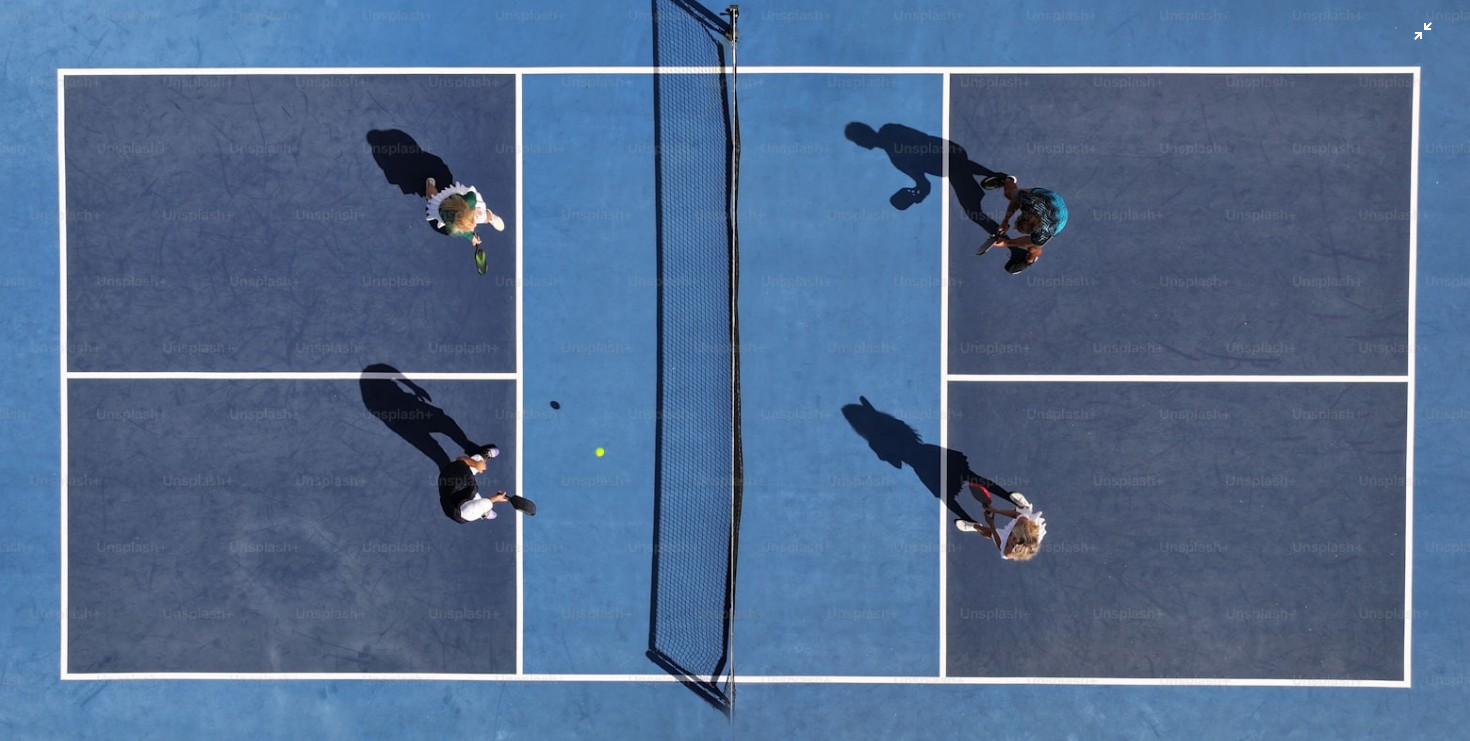 click at bounding box center (735, 370) 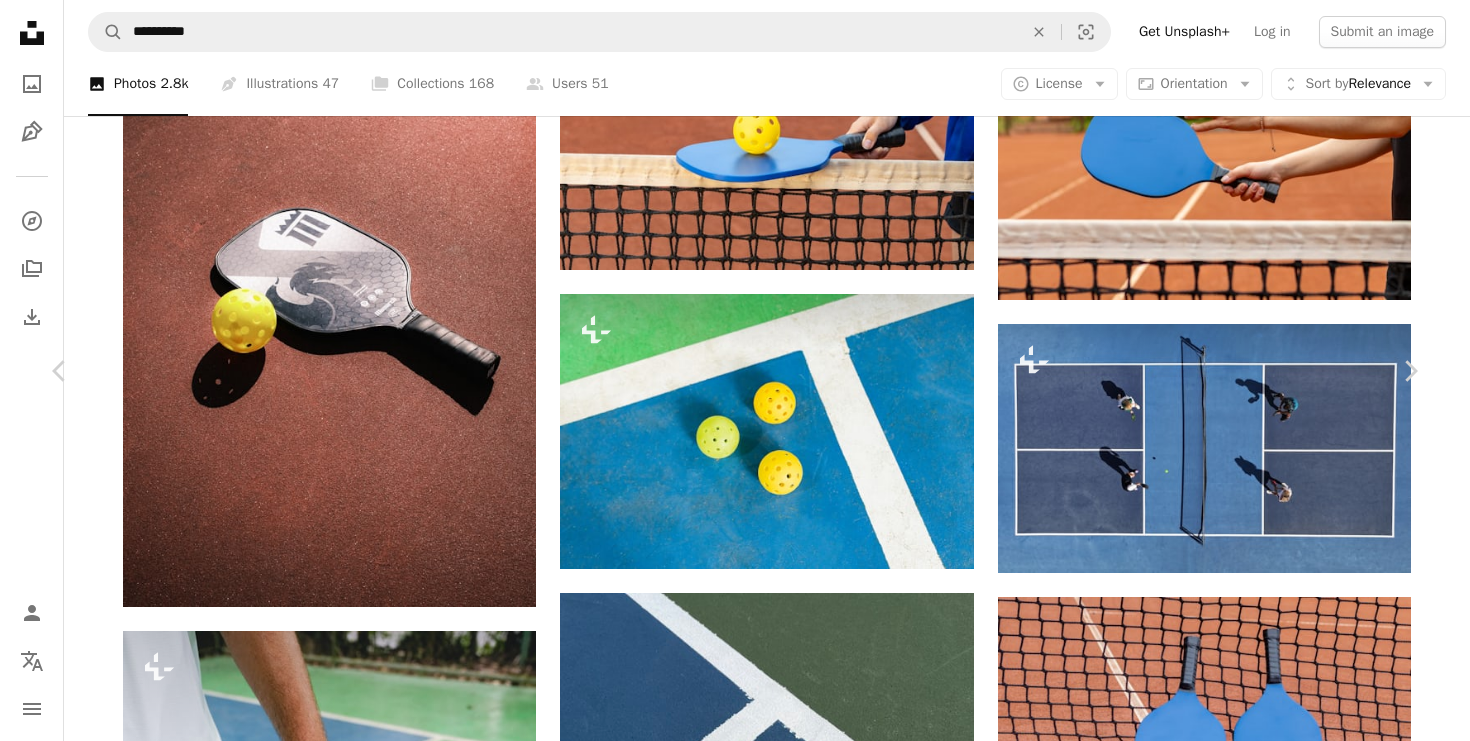 click on "An X shape Chevron left Chevron right [FIRST] [LAST] For  Unsplash+ A heart A plus sign Edit image   Plus sign for Unsplash+ A lock   Download Zoom in A forward-right arrow Share More Actions Calendar outlined Published on  [DATE], [YEAR] Camera Hasselblad, L2D-20c Safety Licensed under the  Unsplash+ License sports pickleball drone healthy lifestyle pickle ball pickleball court racket keeping fit playing pickleball pickle ball court pickleball racket racquet pickleball net usa [STATE] A heart For" at bounding box center (735, 3789) 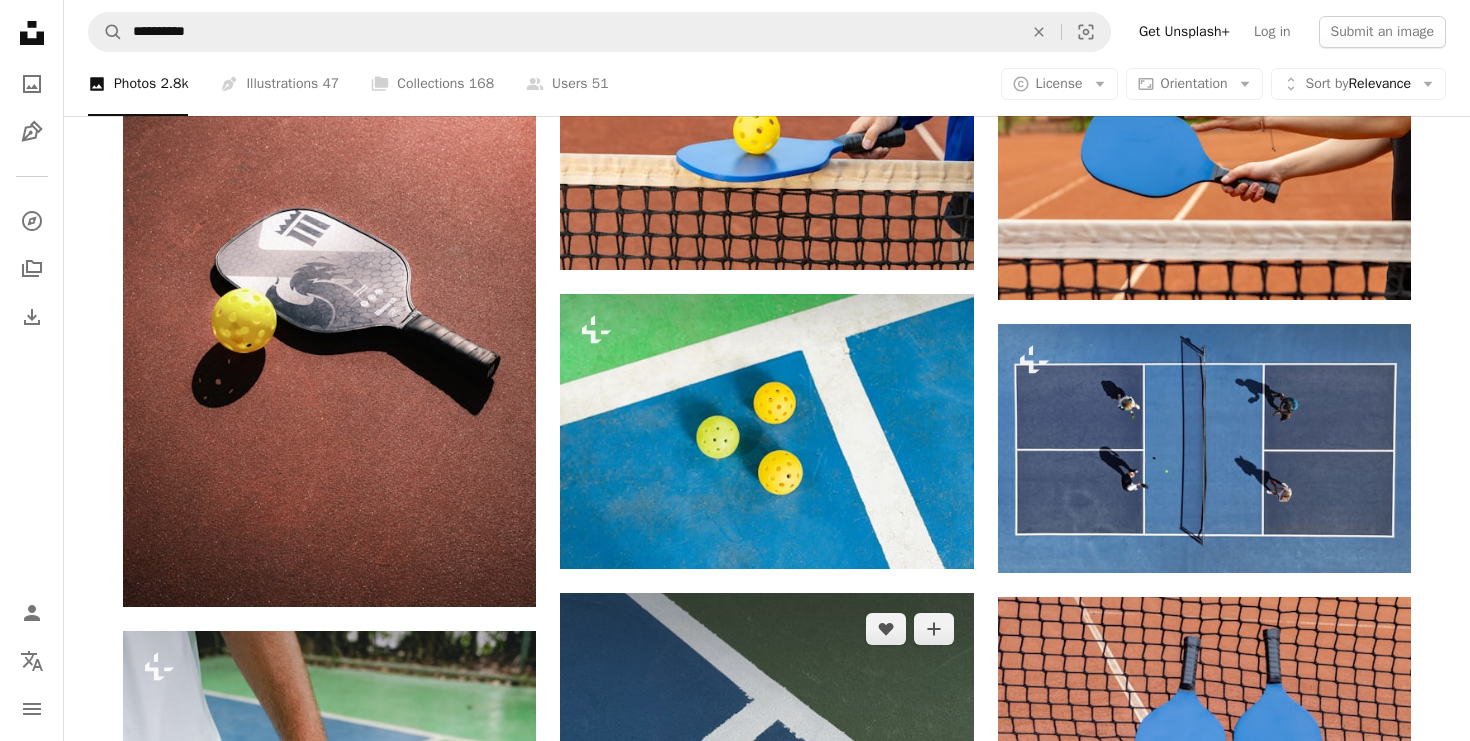 click at bounding box center (766, 748) 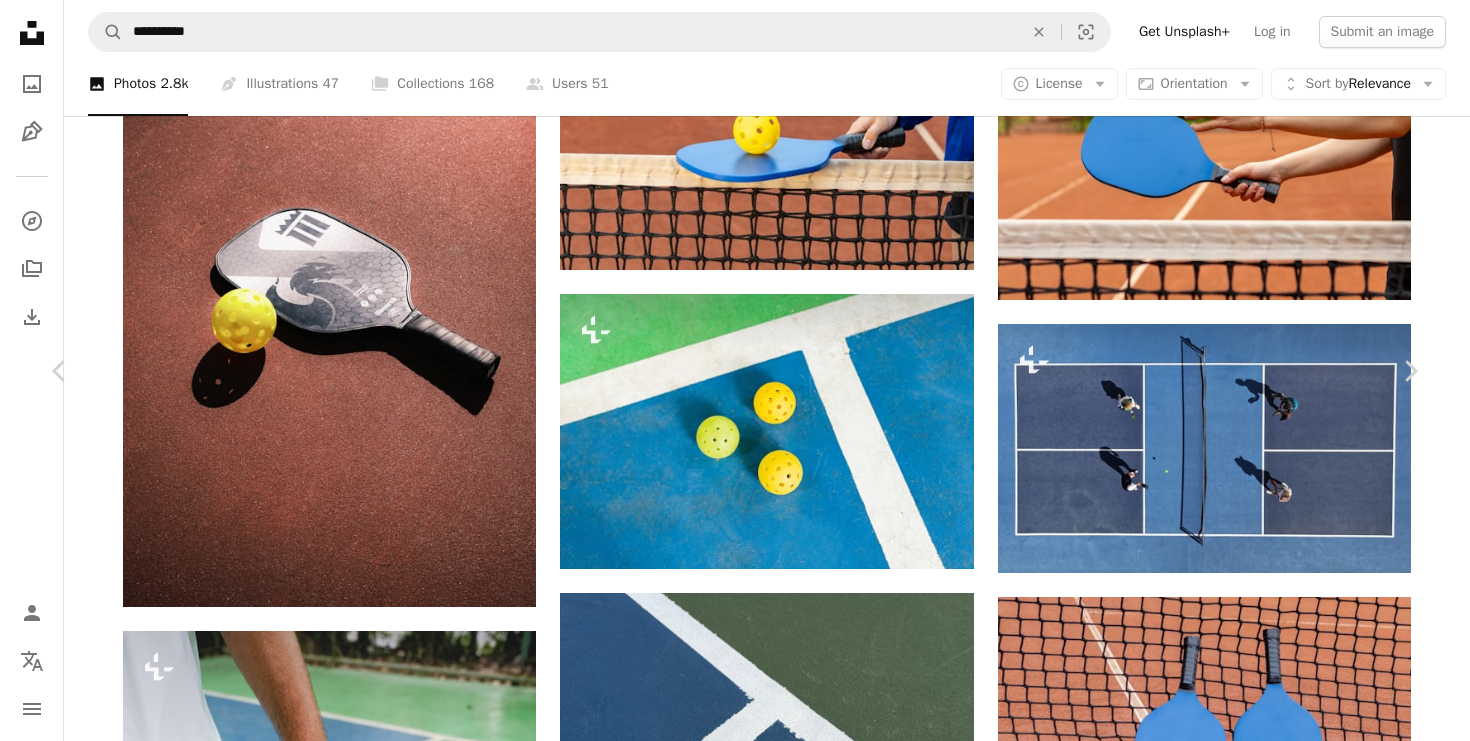 click at bounding box center [728, 3797] 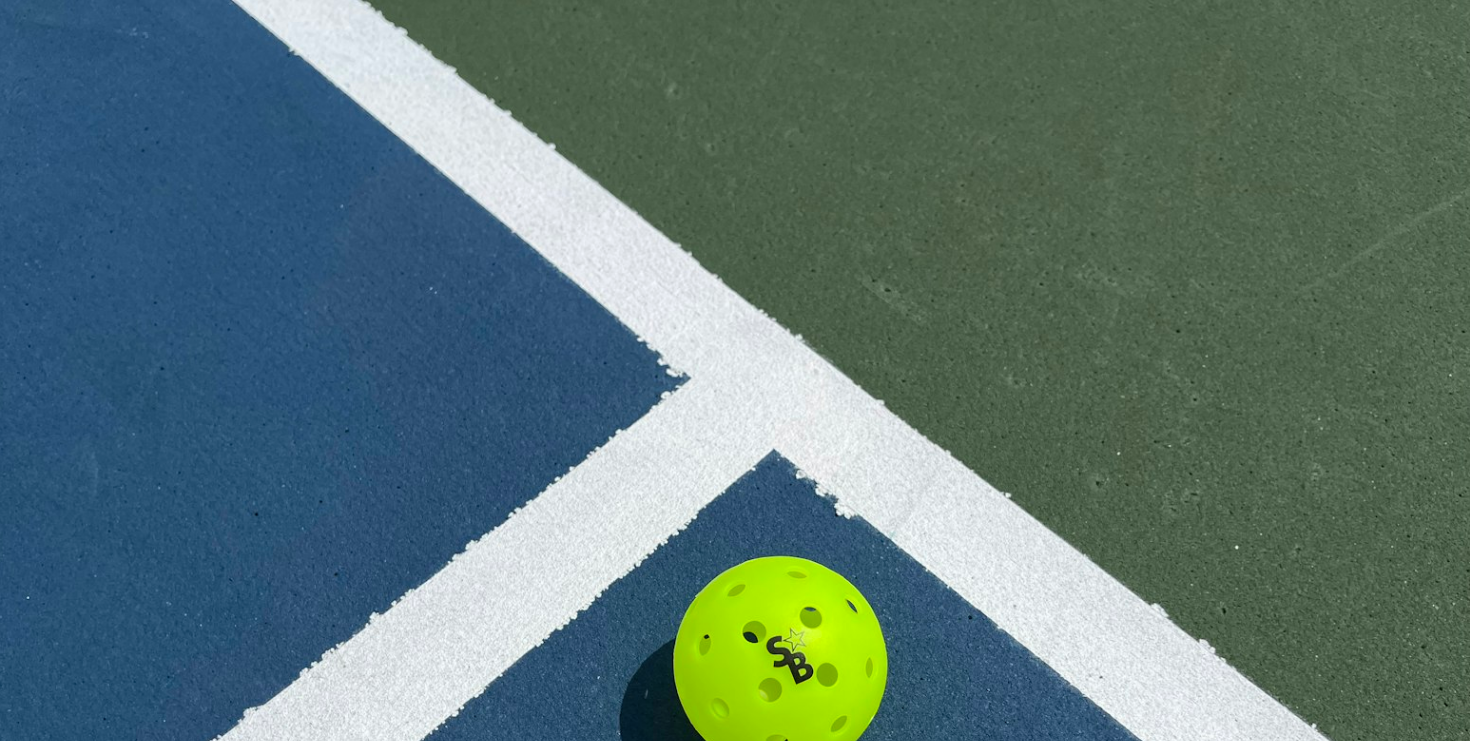 scroll, scrollTop: 181, scrollLeft: 0, axis: vertical 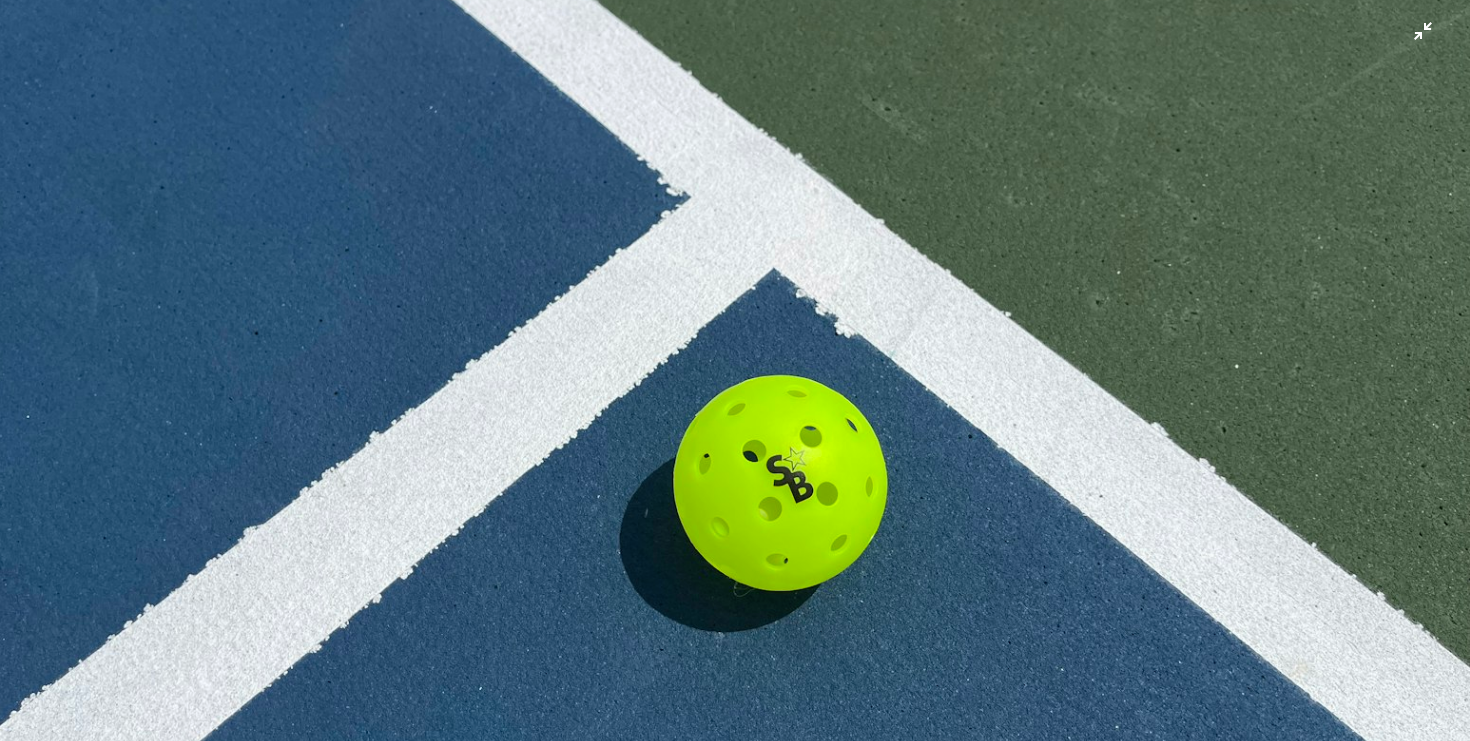 click at bounding box center (735, 370) 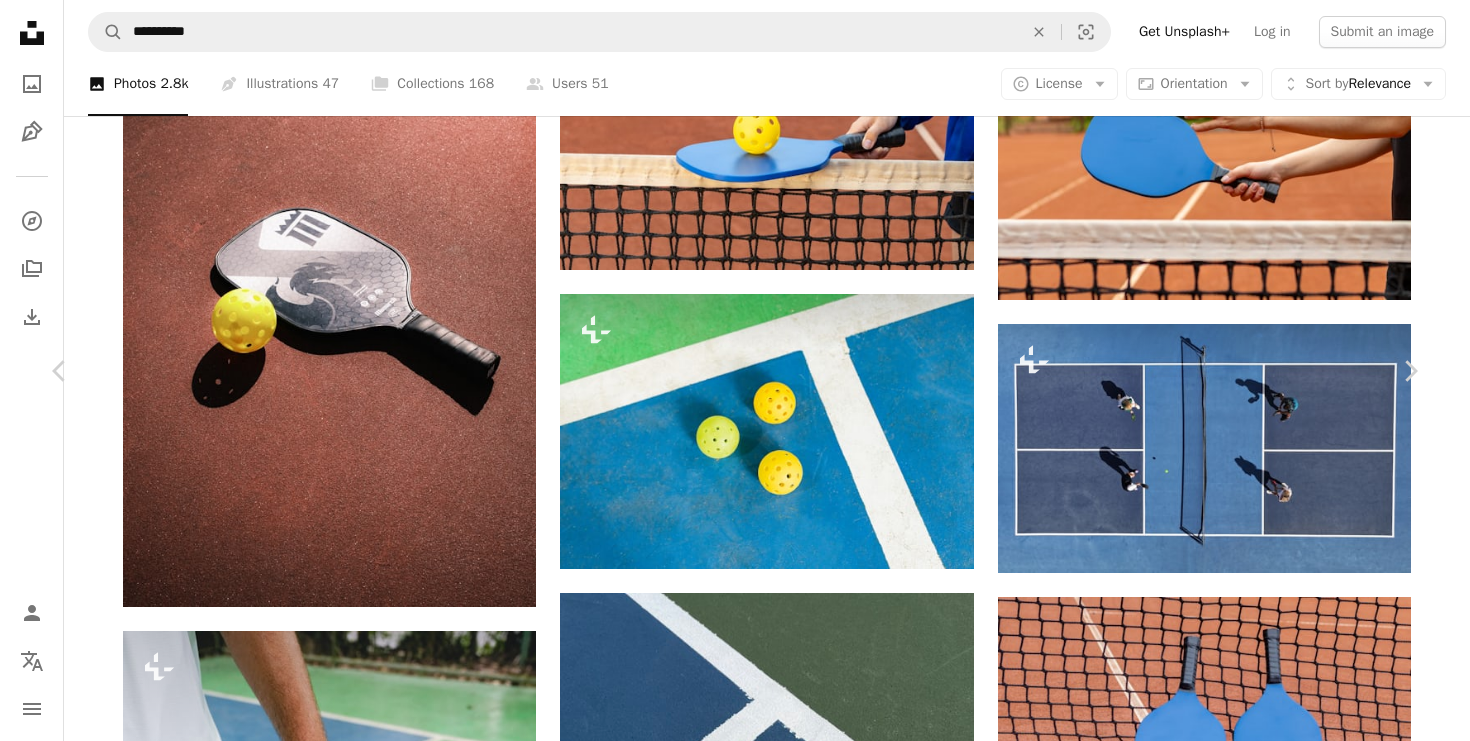 click on "An X shape Chevron left Chevron right [FIRST] [LAST] [USERNAME] A heart A plus sign Edit image   Plus sign for Unsplash+ Download free Chevron down Zoom in Views 59,513 Downloads 1,790 A forward-right arrow Share Info icon Info More Actions Calendar outlined Published on  [MONTH] [DAY], [YEAR] Safety Free to use under the  Unsplash License pickleball ball green football tennis field soccer soccer ball sphere tennis ball tennis racket racket Free stock photos Browse premium related images on iStock  |  Save 20% with code UNSPLASH20 View more on iStock  ↗ Related images A heart A plus sign [FIRST] Arrow pointing down Plus sign for Unsplash+ A heart A plus sign Getty Images For  Unsplash+ A lock   Download A heart A plus sign [FIRST] Available for hire A checkmark inside of a circle Arrow pointing down A heart A plus sign [FIRST] Available for hire A checkmark inside of a circle Arrow pointing down A heart A plus sign [FIRST] [LAST] Arrow pointing down A heart A plus sign [FIRST] Available for hire Arrow pointing down" at bounding box center [735, 3789] 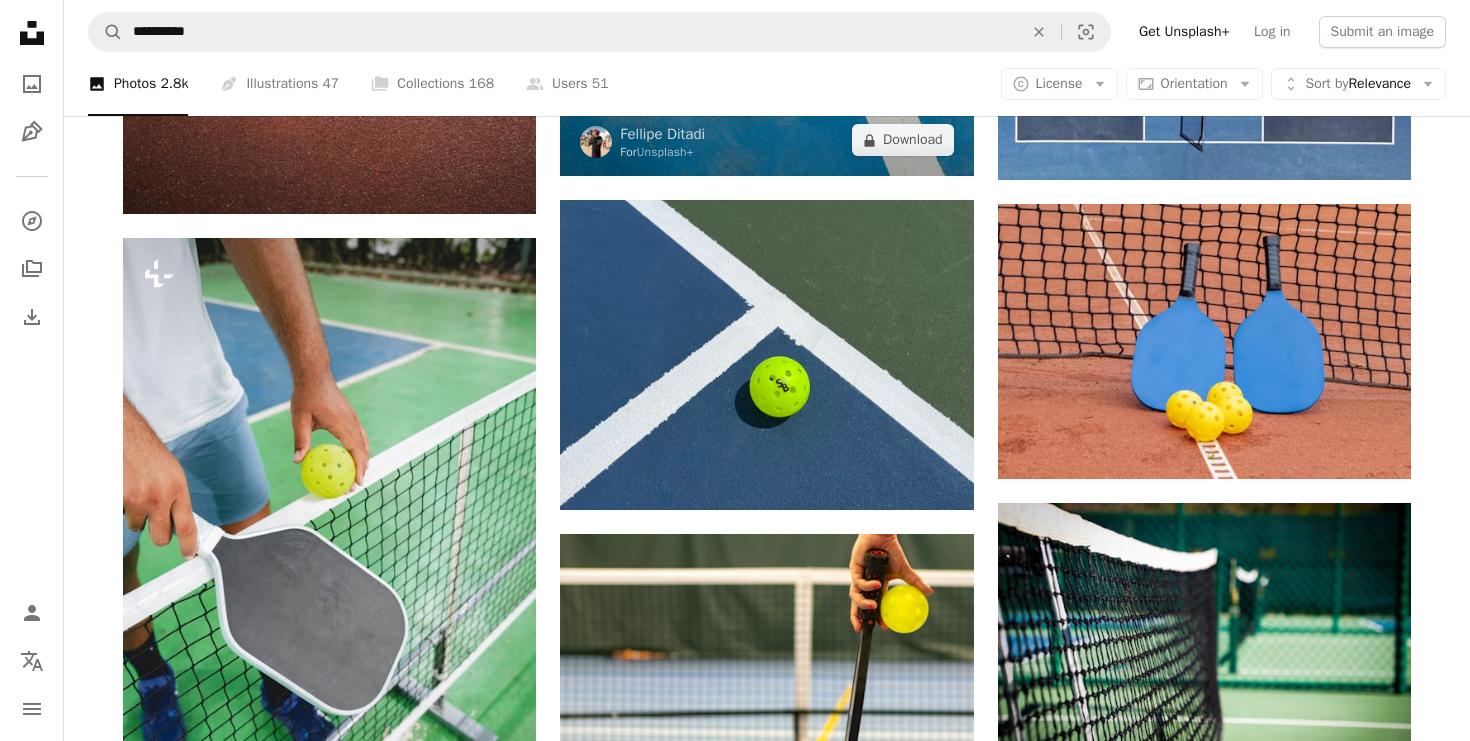 scroll, scrollTop: 1214, scrollLeft: 0, axis: vertical 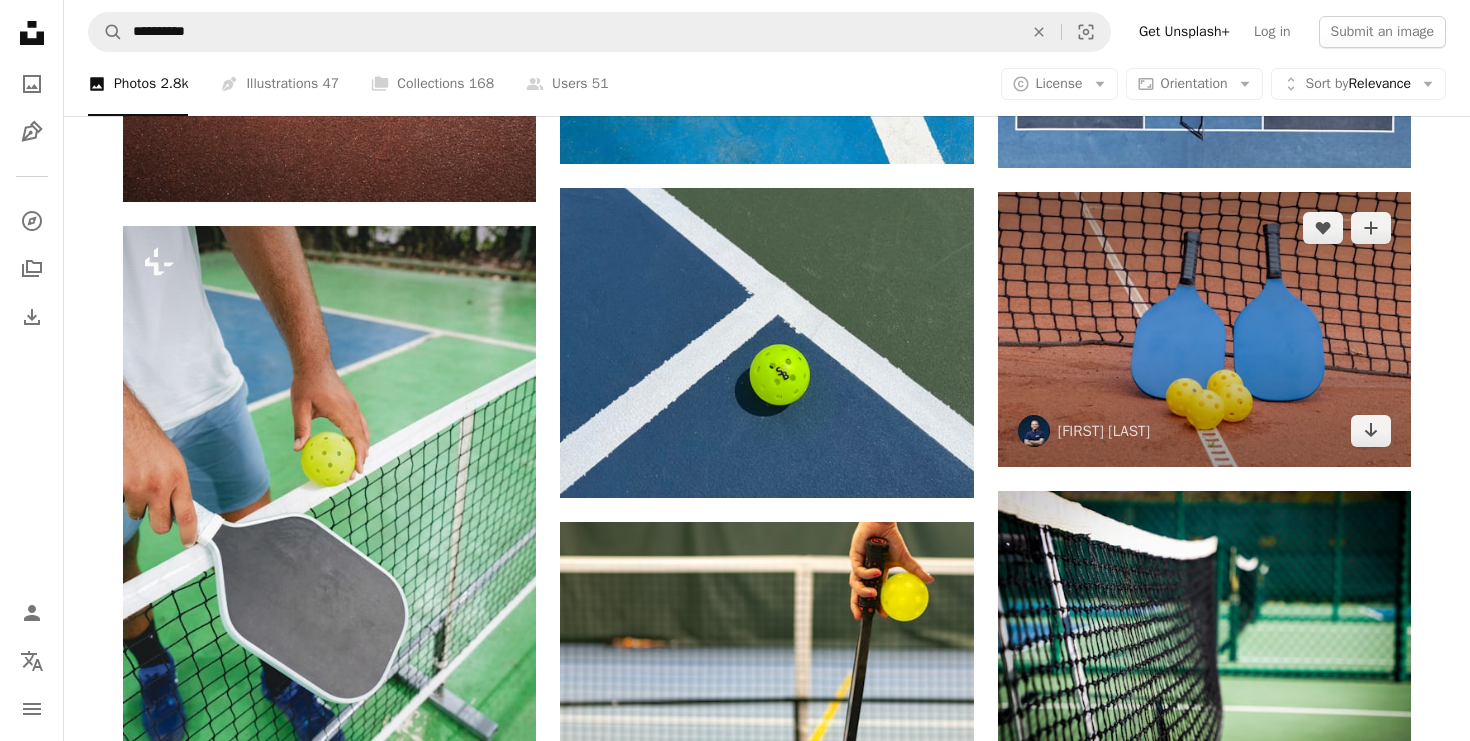 click at bounding box center (1204, 329) 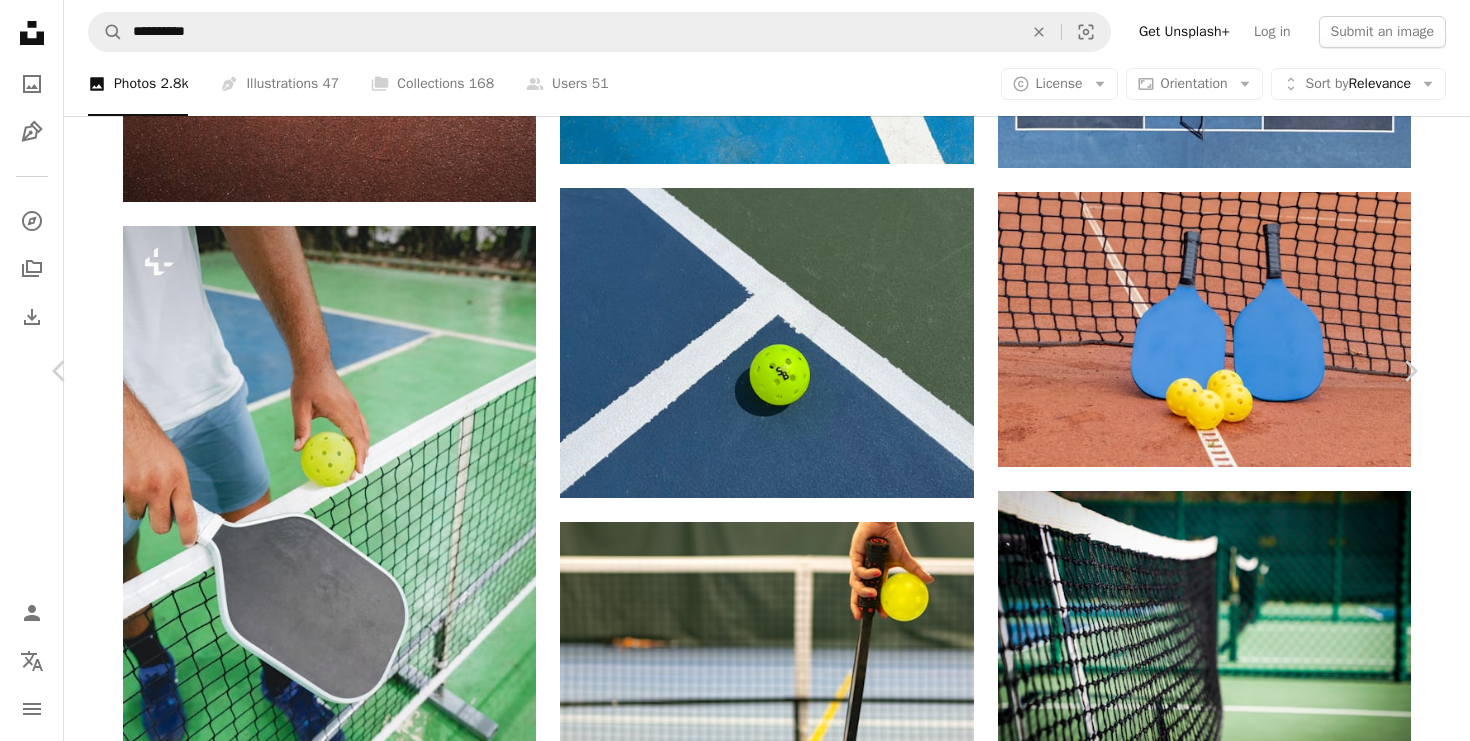 click at bounding box center [727, 3392] 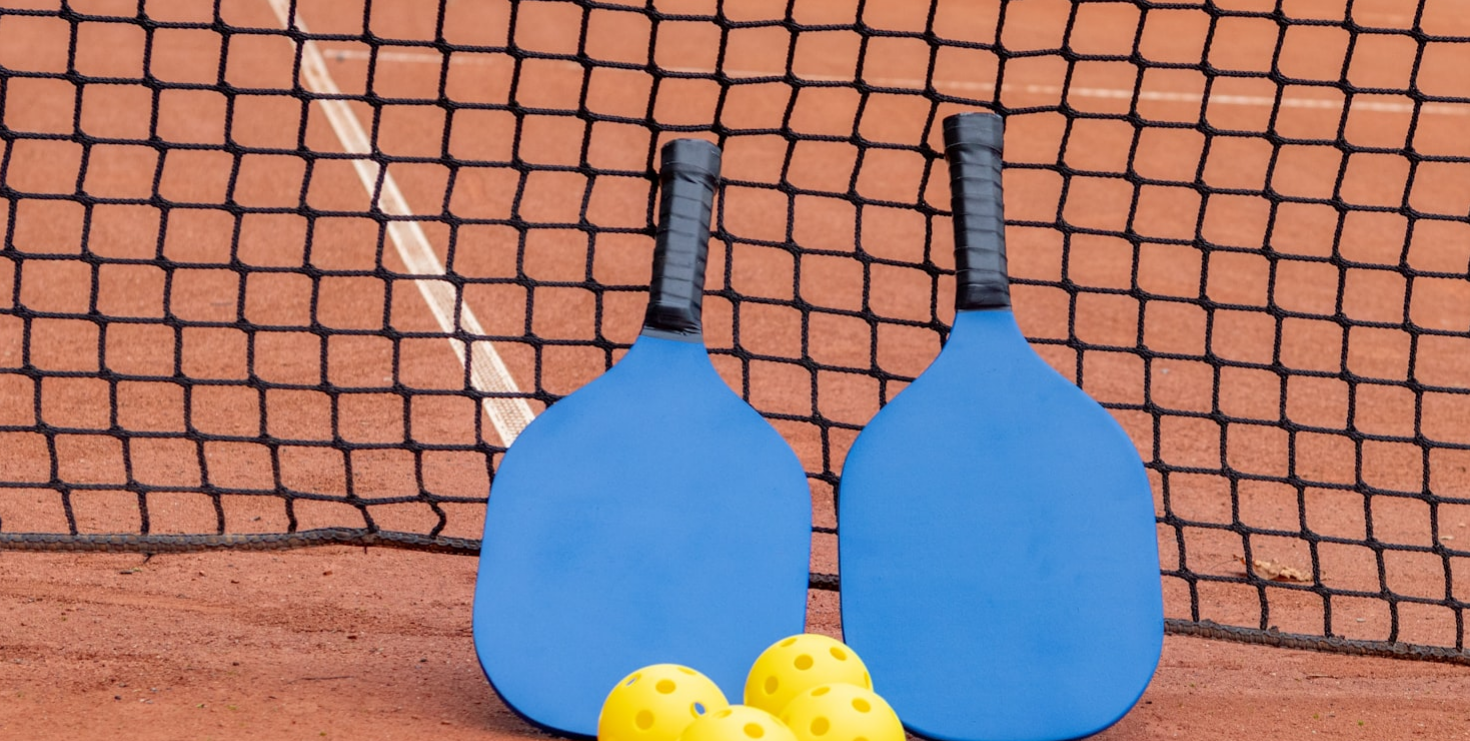 scroll, scrollTop: 120, scrollLeft: 0, axis: vertical 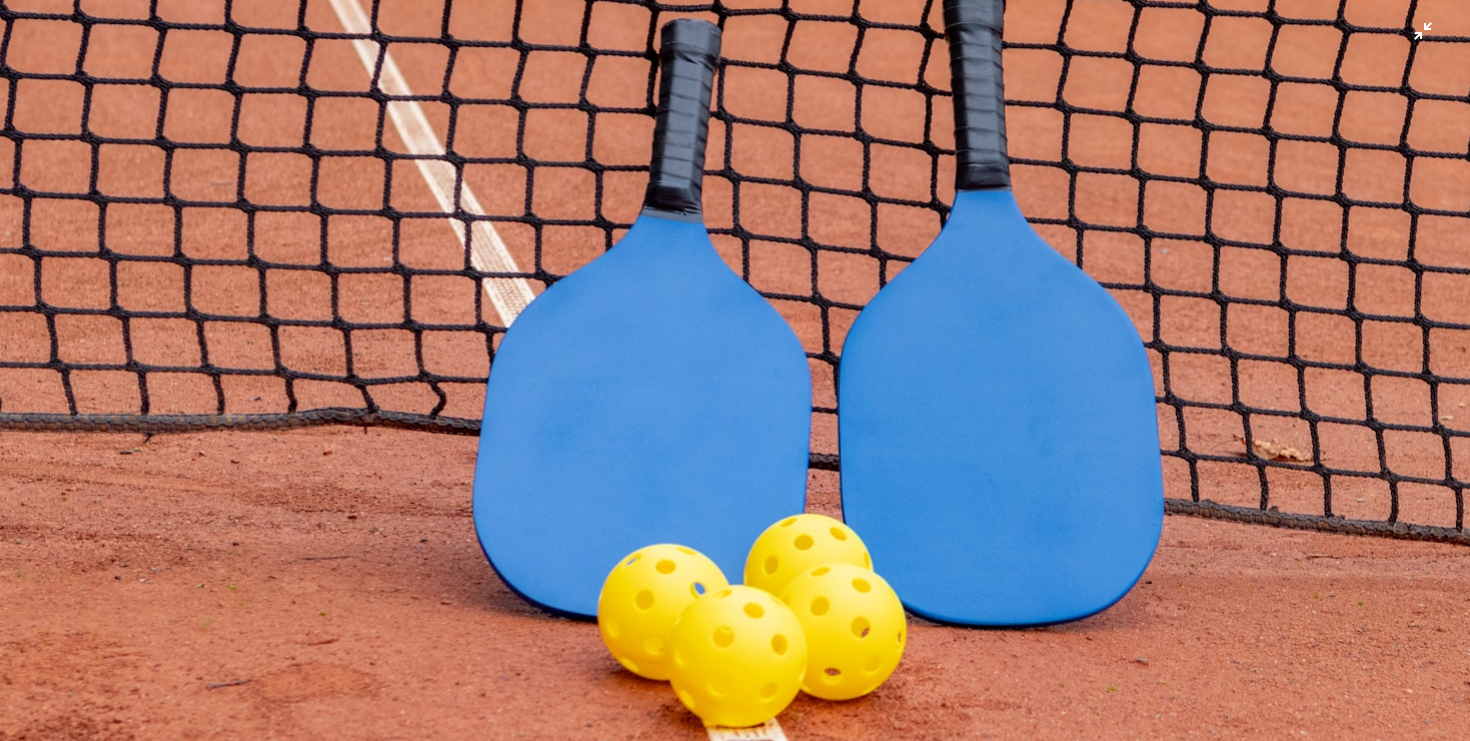 click at bounding box center [735, 370] 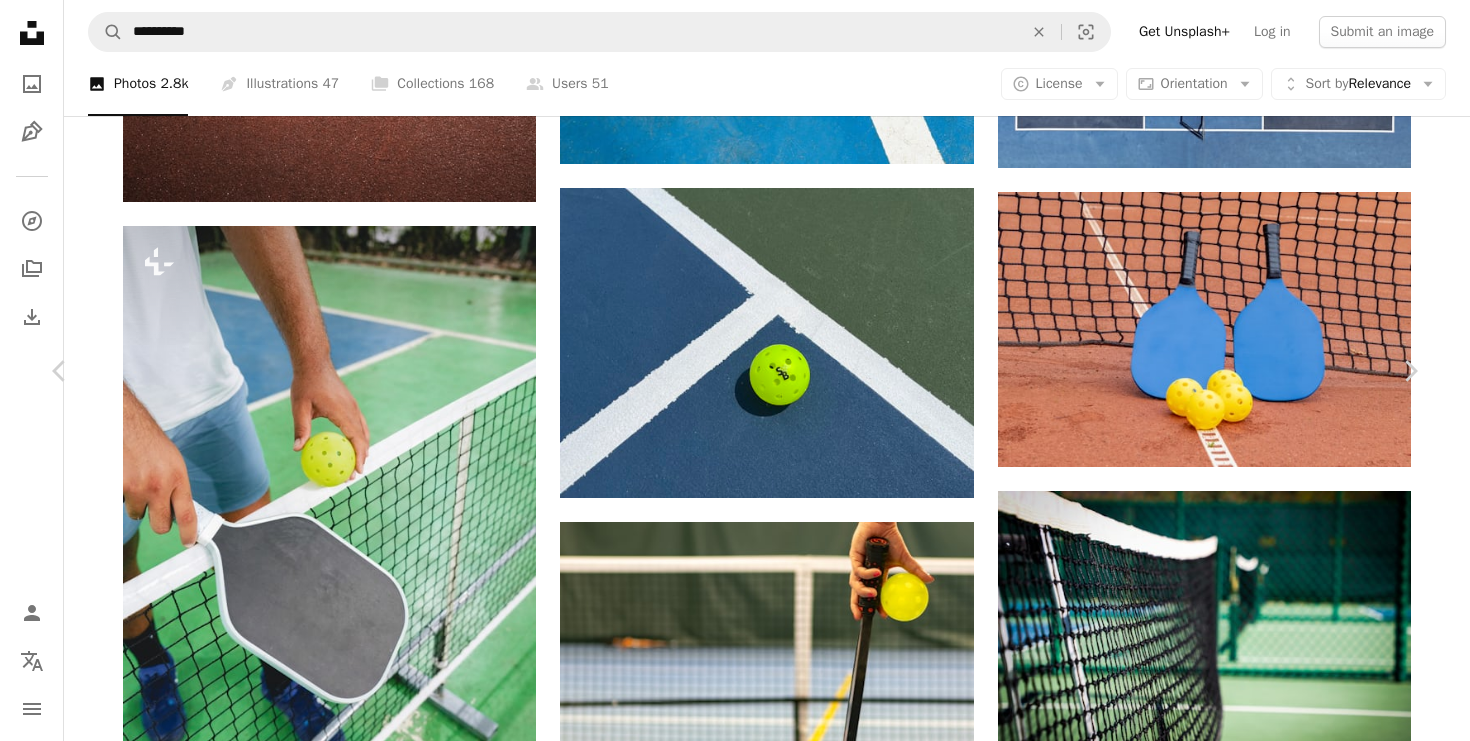 click on "An X shape Chevron left Chevron right [FIRST] [LAST] [USERNAME] A heart A plus sign Edit image   Plus sign for Unsplash+ Download free Chevron down Zoom in Views 148,797 Downloads 2,621 A forward-right arrow Share Info icon Info More Actions Calendar outlined Published on  [MONTH] [DAY], [YEAR] Safety Free to use under the  Unsplash License pickleball pickle ball pickleball court pickleball paddle tennis ping pong tennis racket kitchen utensil racket spatula ping pong paddle Backgrounds Browse premium related images on iStock  |  Save 20% with code UNSPLASH20 View more on iStock  ↗ Related images A heart A plus sign [FIRST] Arrow pointing down Plus sign for Unsplash+ A heart A plus sign Getty Images For  Unsplash+ A lock   Download A heart A plus sign [FIRST] Available for hire A checkmark inside of a circle Arrow pointing down Plus sign for Unsplash+ A heart A plus sign [FIRST] For  Unsplash+ A lock   Download A heart A plus sign [FIRST] Arrow pointing down Plus sign for Unsplash+ For" at bounding box center [735, 3384] 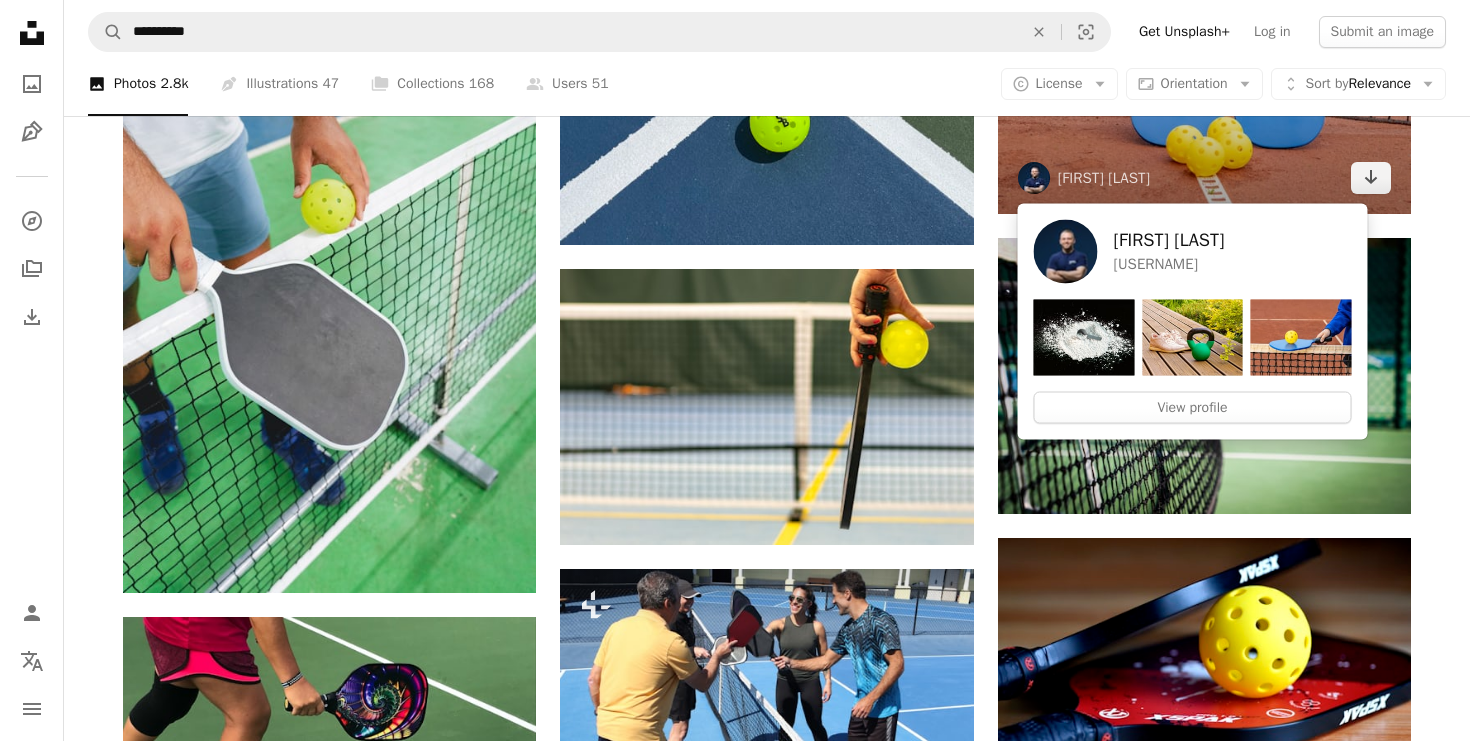scroll, scrollTop: 1471, scrollLeft: 0, axis: vertical 